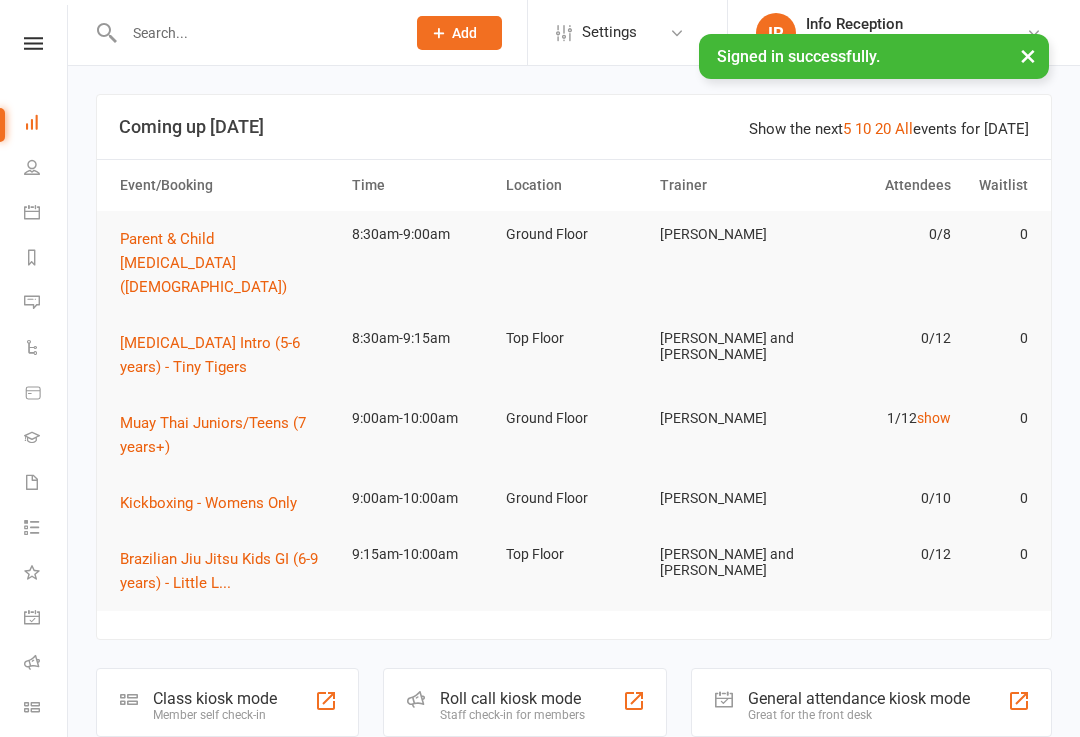 scroll, scrollTop: 0, scrollLeft: 0, axis: both 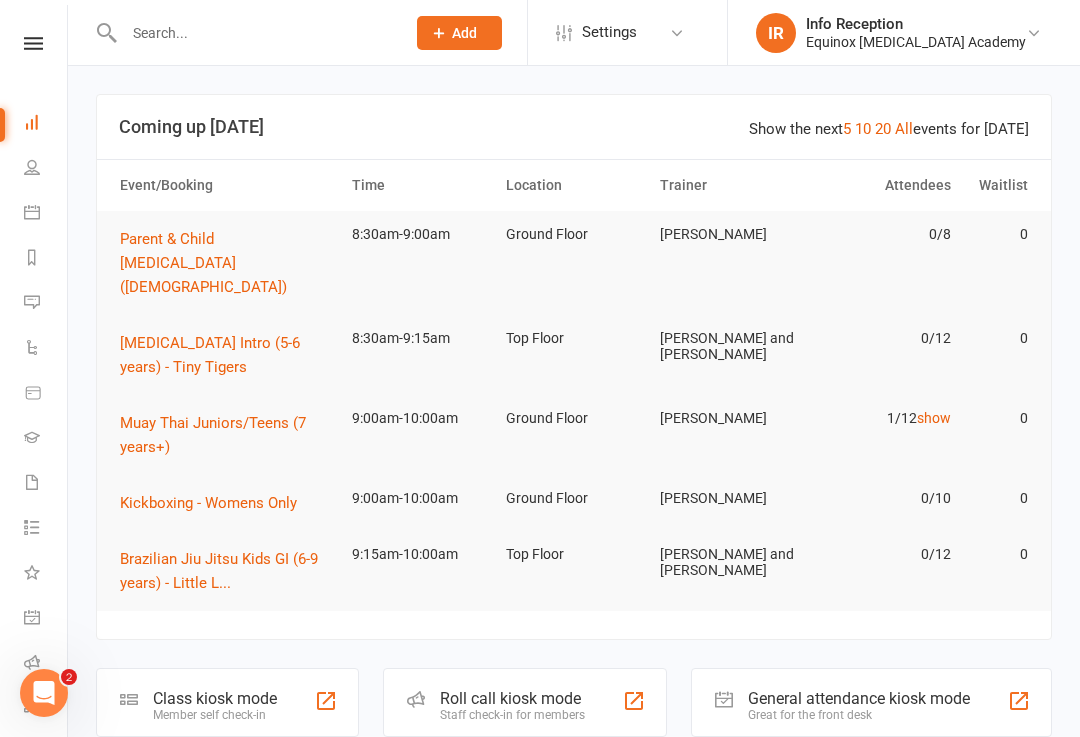 click at bounding box center (254, 33) 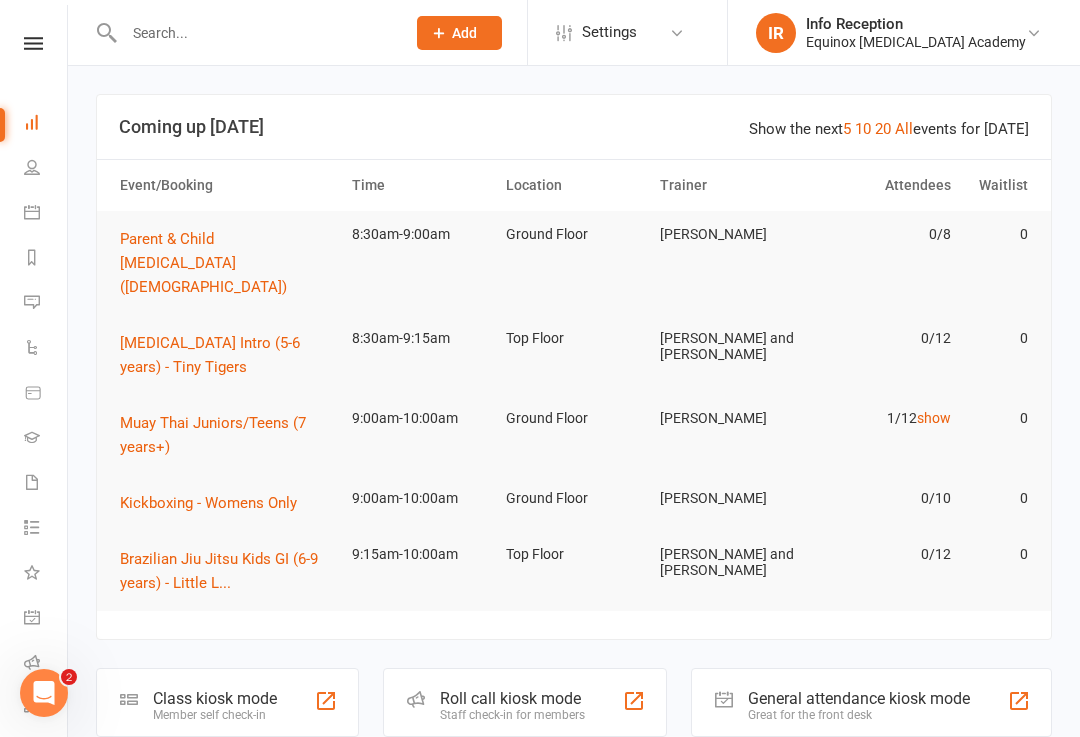 click on "Trainer" at bounding box center (728, 185) 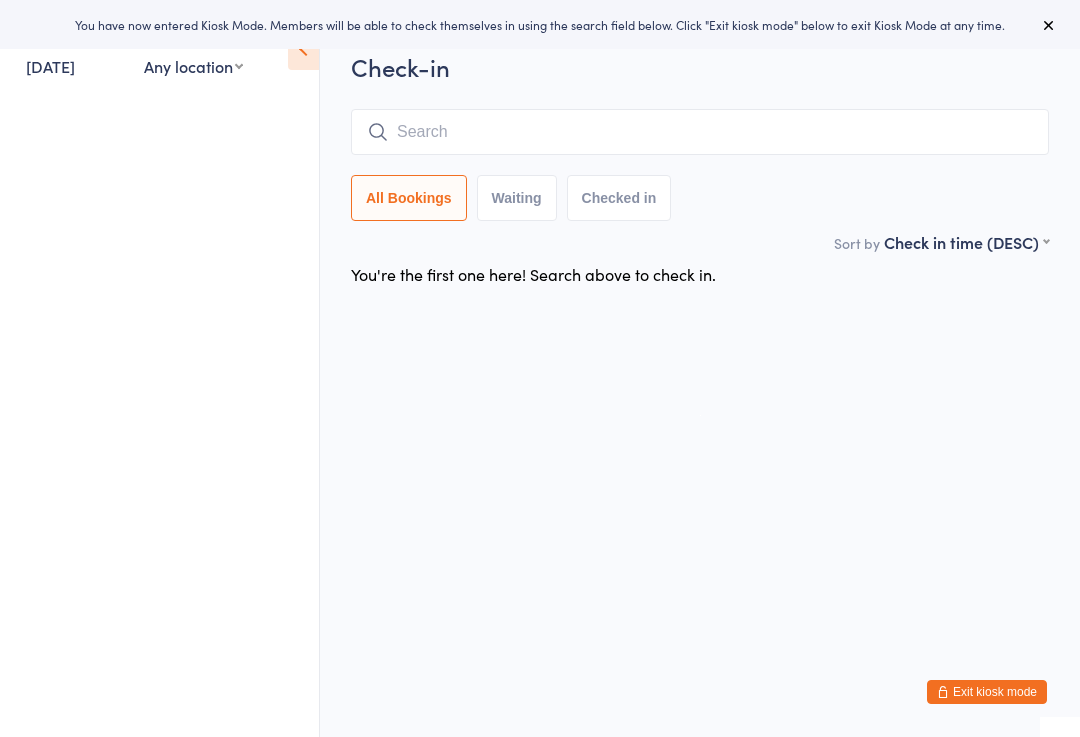 scroll, scrollTop: 0, scrollLeft: 0, axis: both 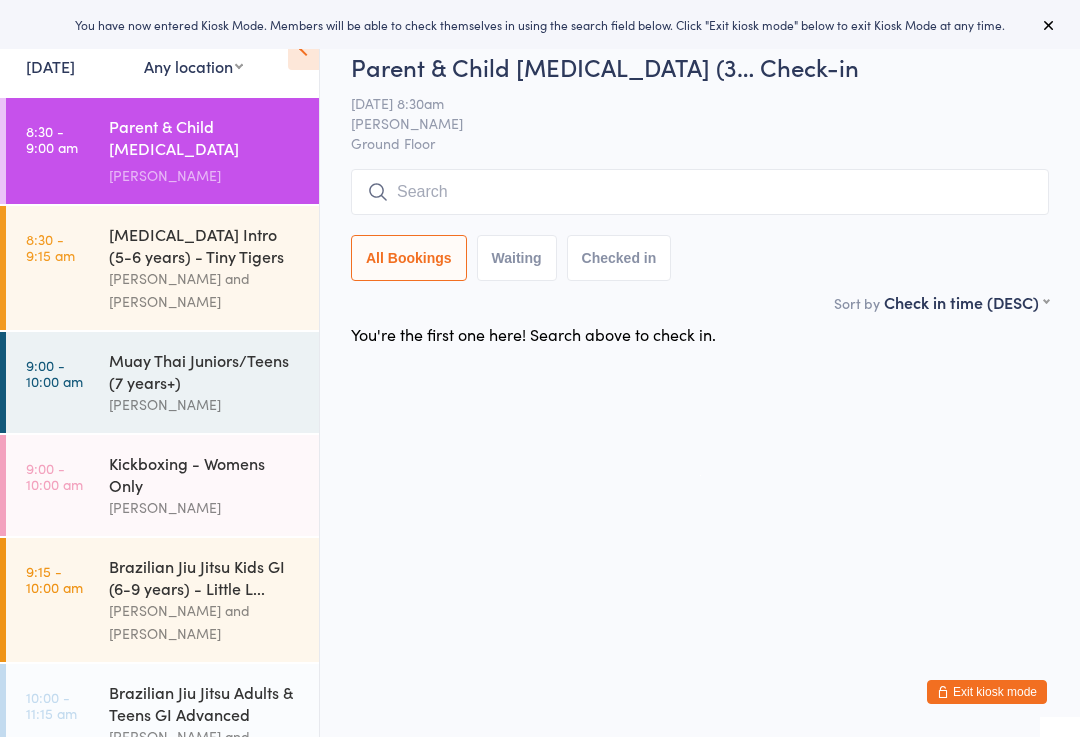 click at bounding box center [700, 192] 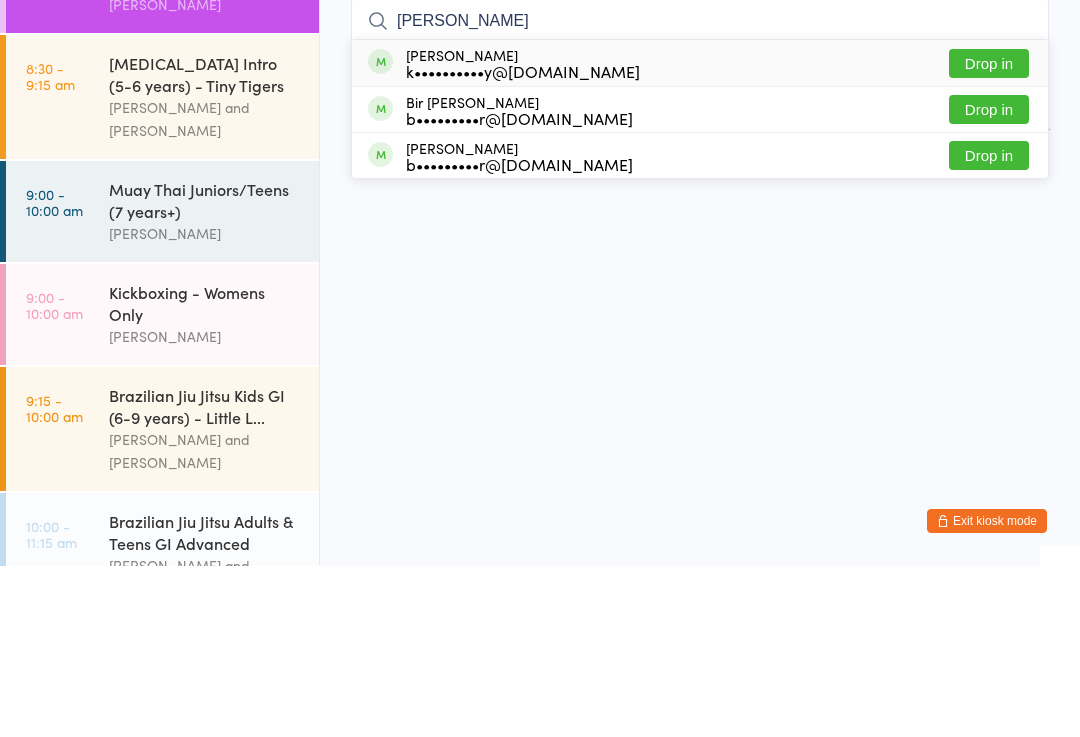 type on "[PERSON_NAME]" 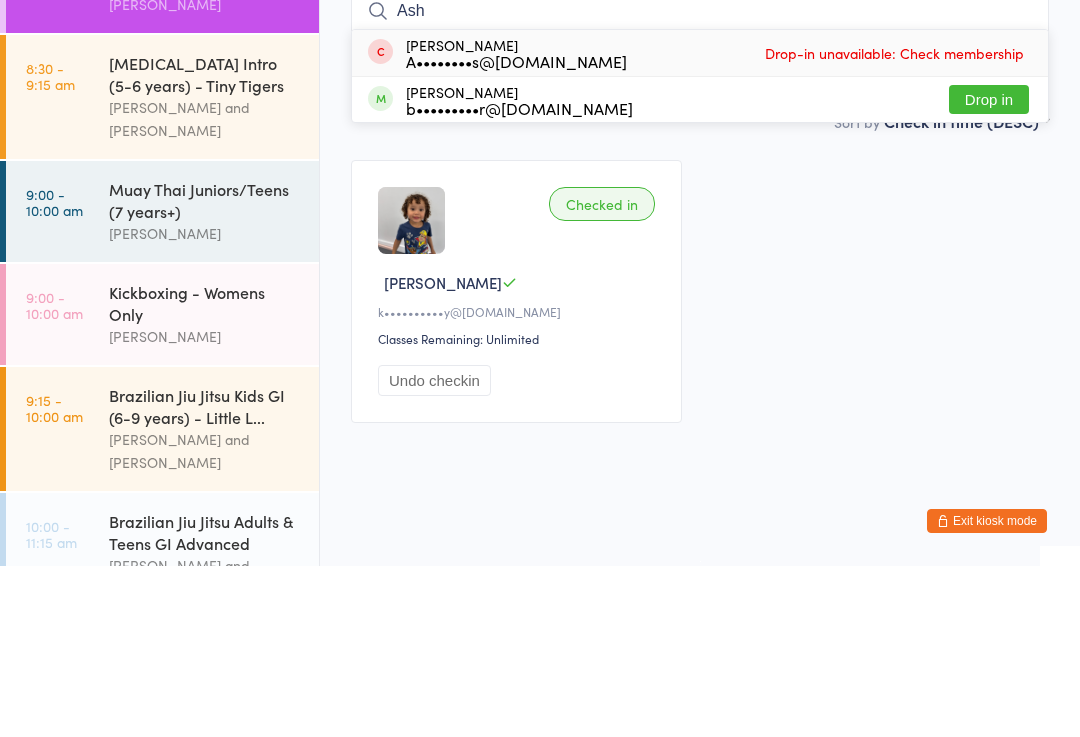 type on "Ash" 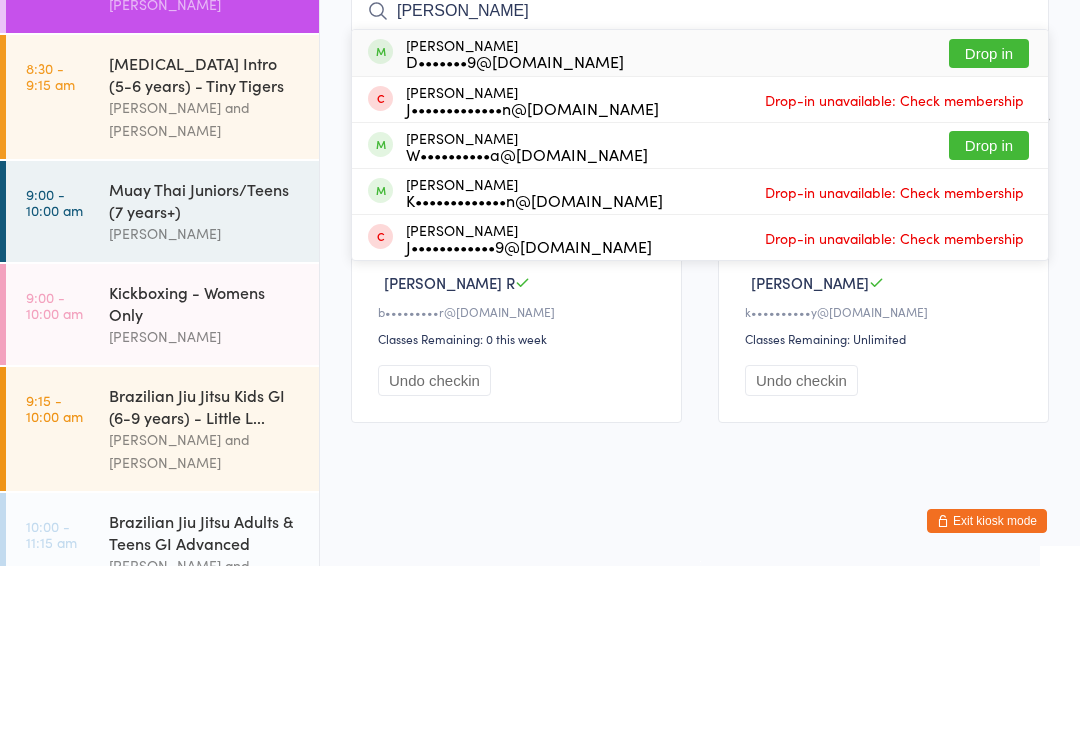 type on "[PERSON_NAME]" 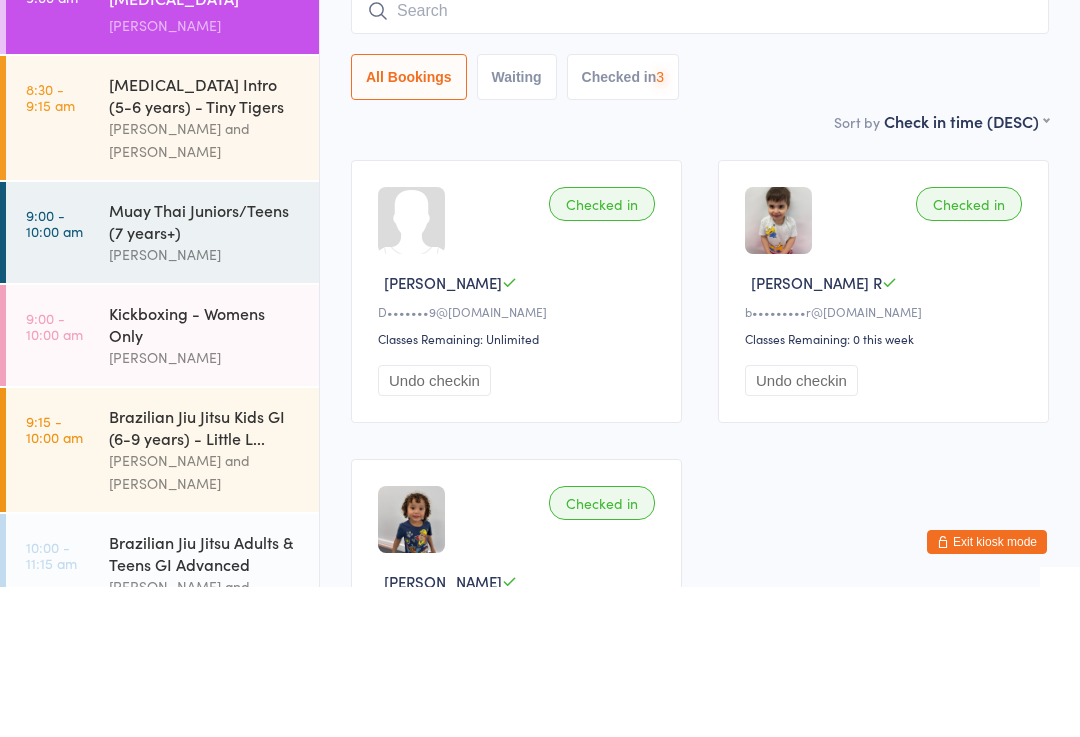 scroll, scrollTop: 171, scrollLeft: 0, axis: vertical 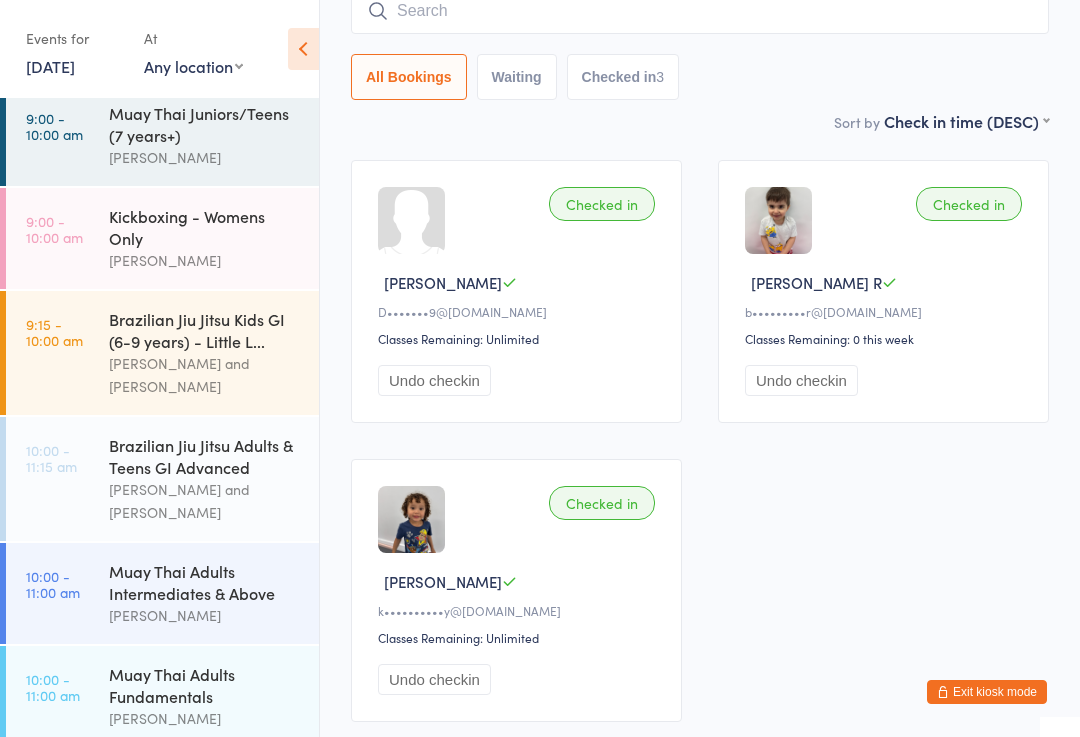 click on "Brazilian Jiu Jitsu Kids GI (6-9 years) - Little L..." at bounding box center (205, 330) 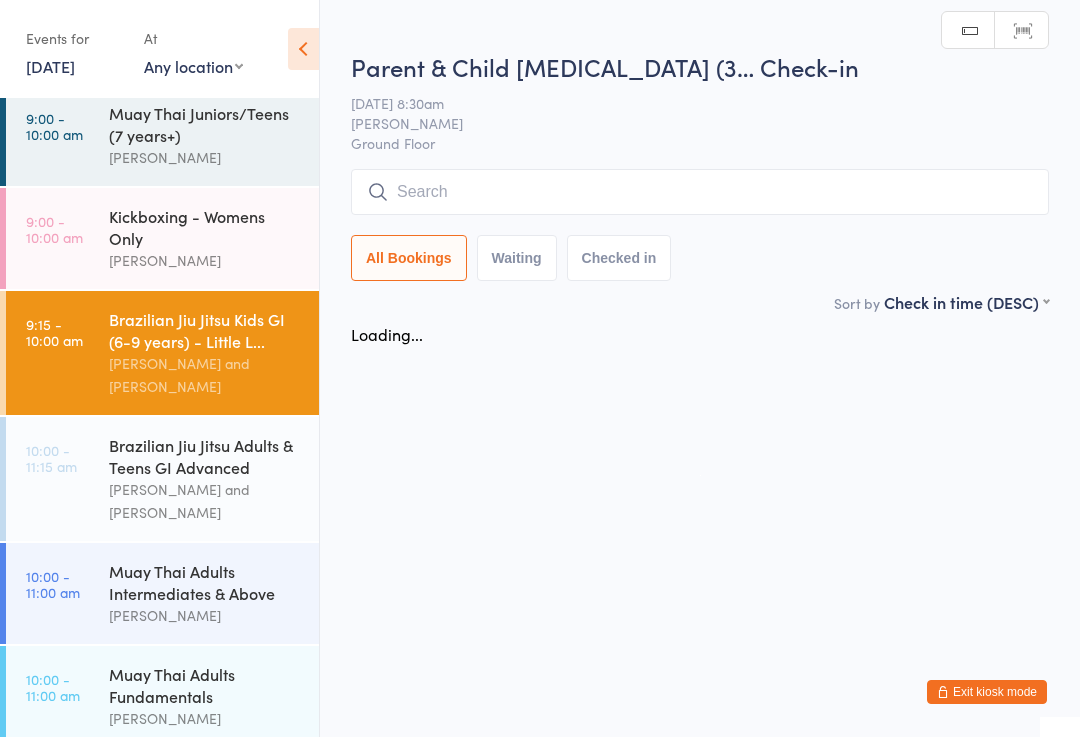 scroll, scrollTop: 0, scrollLeft: 0, axis: both 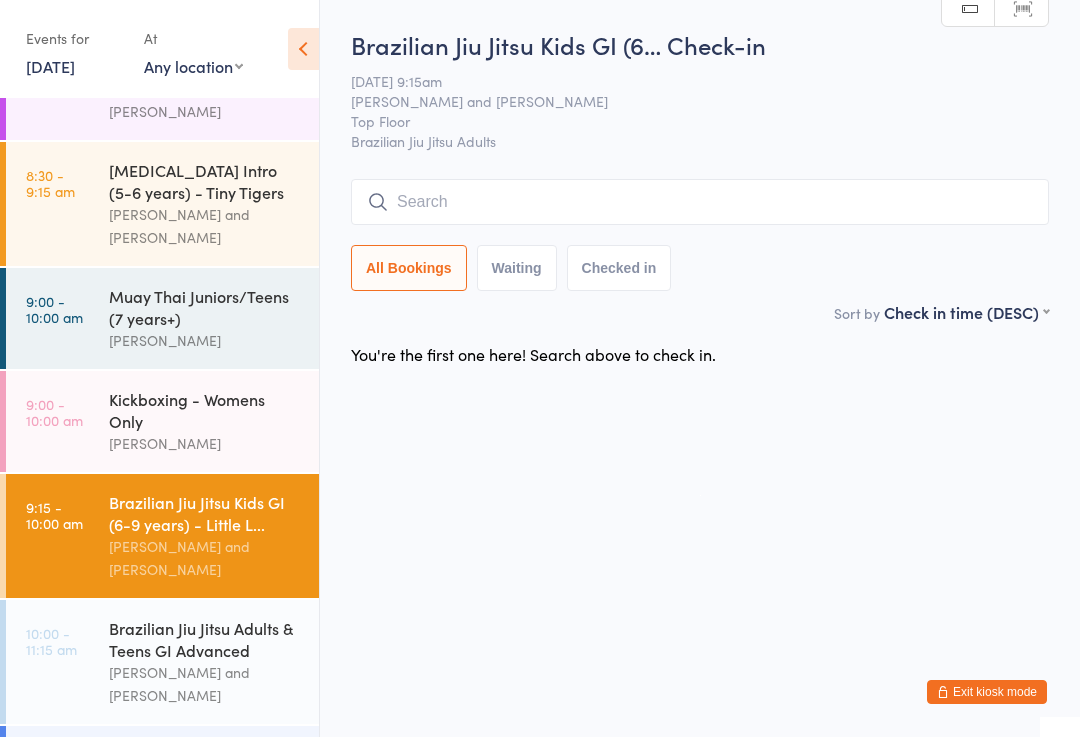 click on "Muay Thai Juniors/Teens (7 years+)" at bounding box center (205, 307) 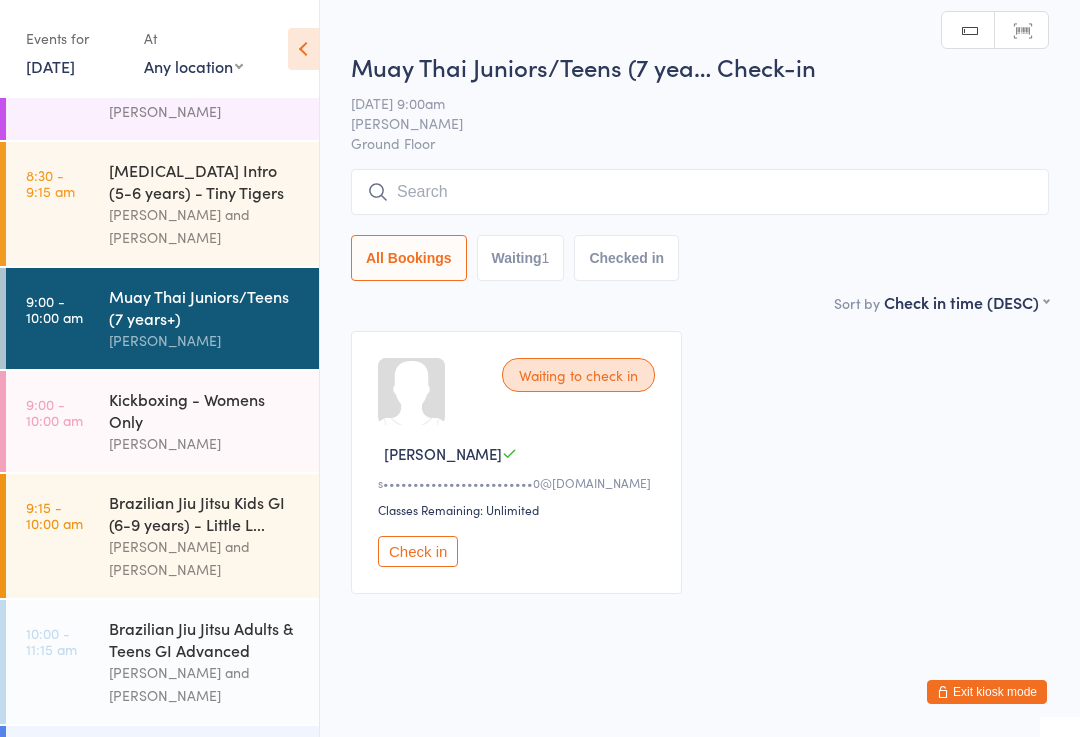 click at bounding box center [700, 192] 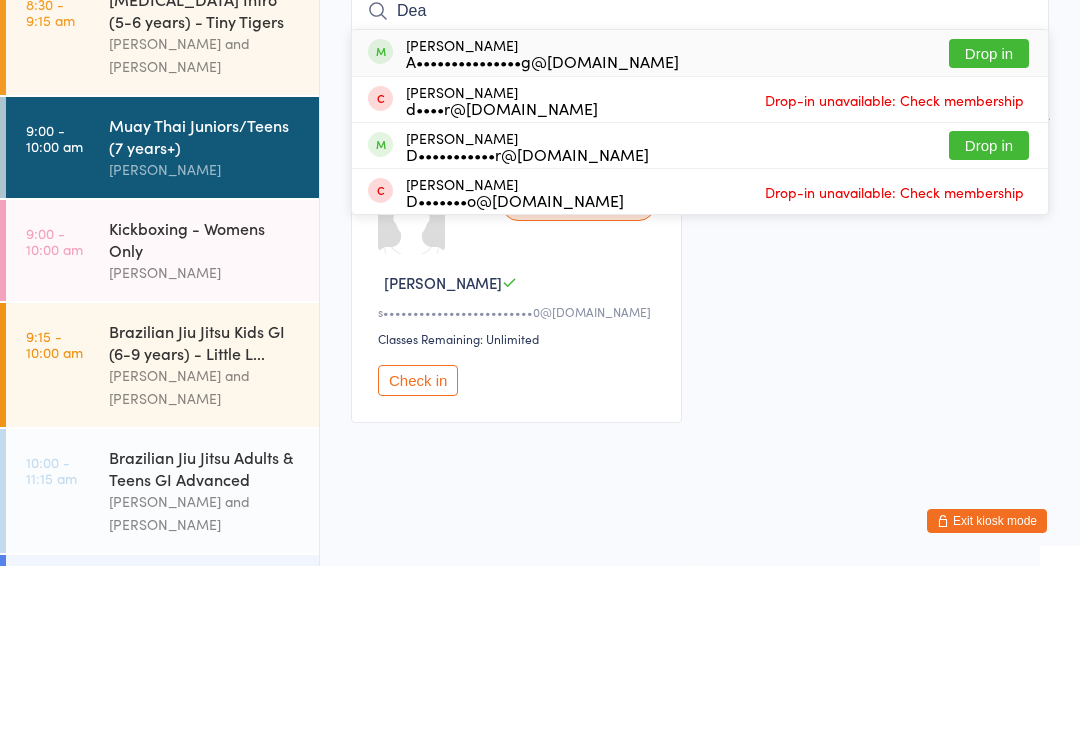 type on "Dea" 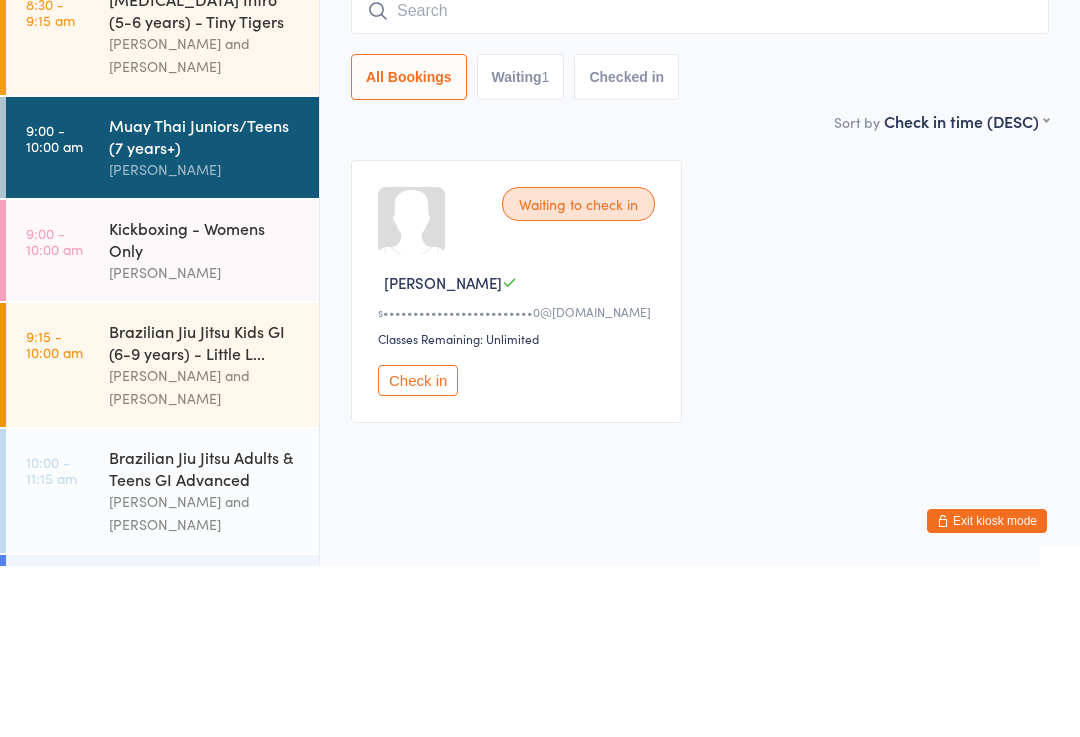 scroll, scrollTop: 21, scrollLeft: 0, axis: vertical 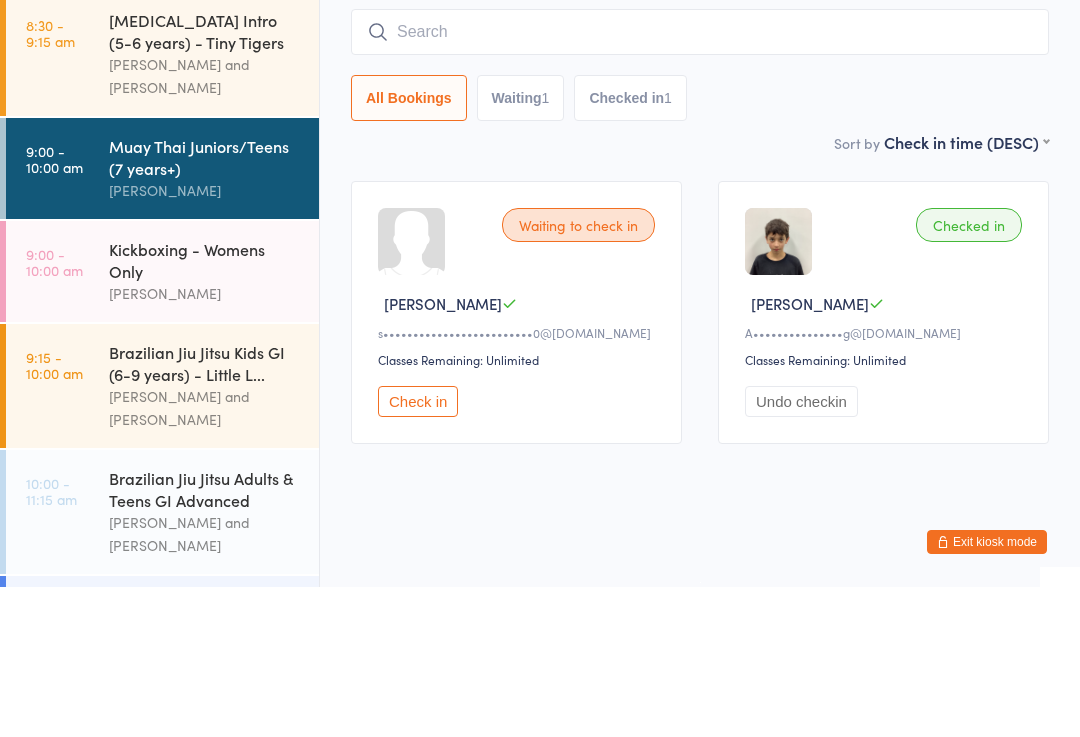 click at bounding box center (700, 182) 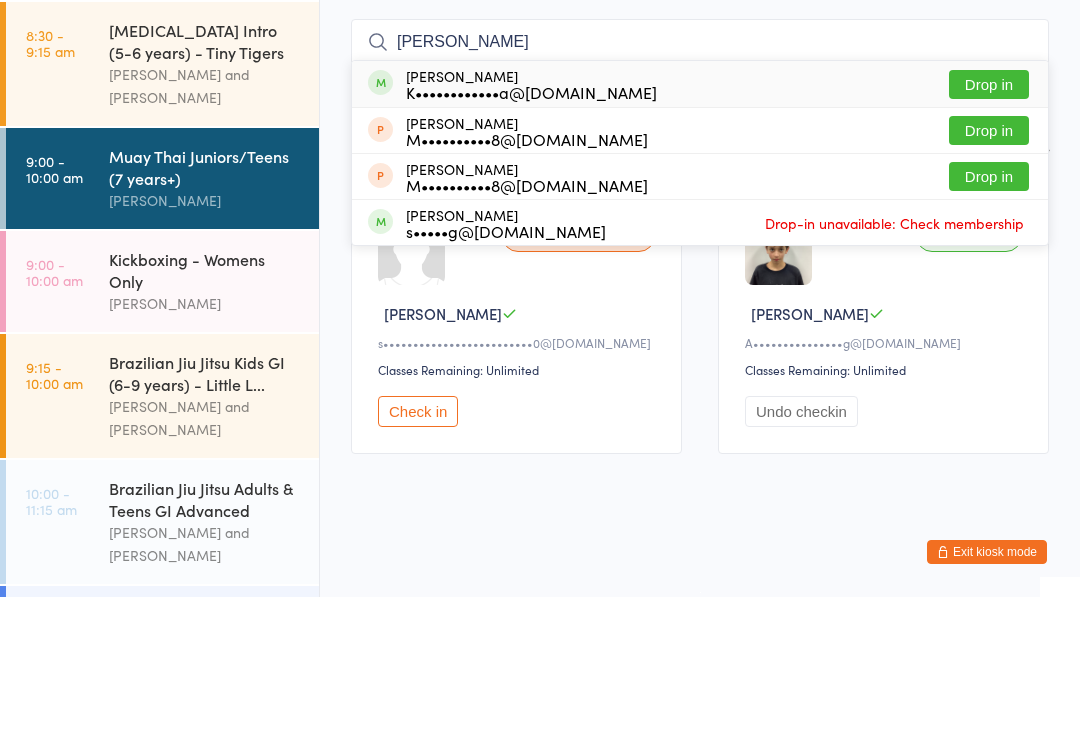 type on "[PERSON_NAME]" 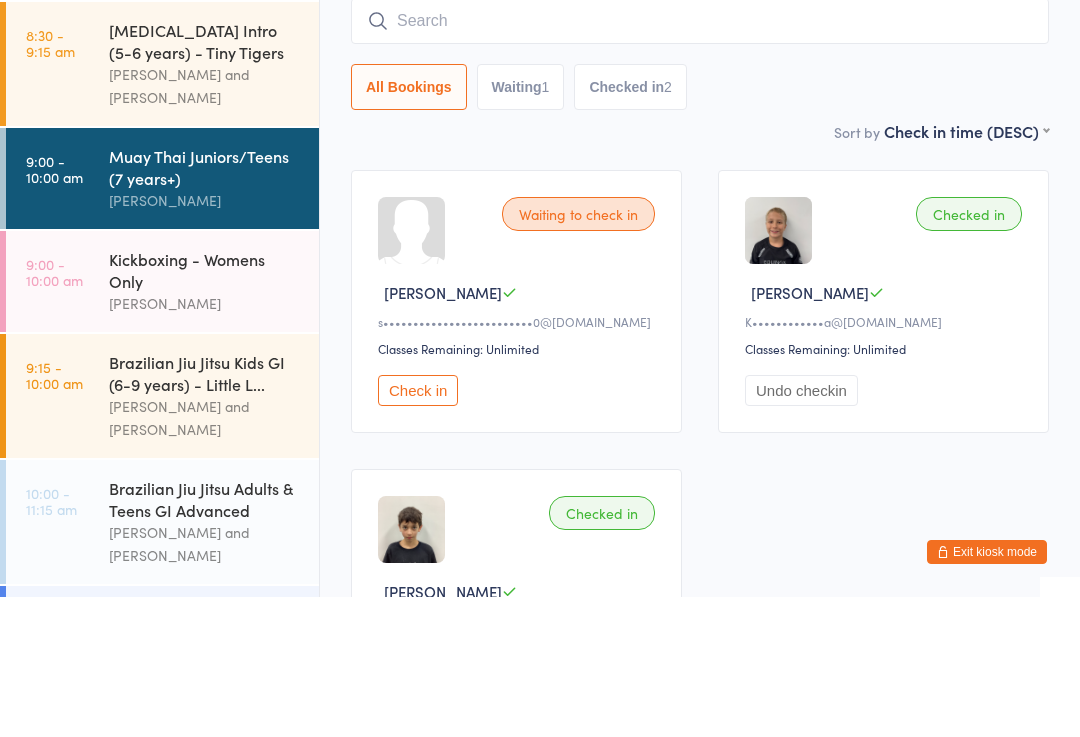 click on "Sort by   Check in time (DESC) First name (ASC) First name (DESC) Last name (ASC) Last name (DESC) Check in time (ASC) Check in time (DESC) Rank (ASC) Rank (DESC)" at bounding box center (700, 271) 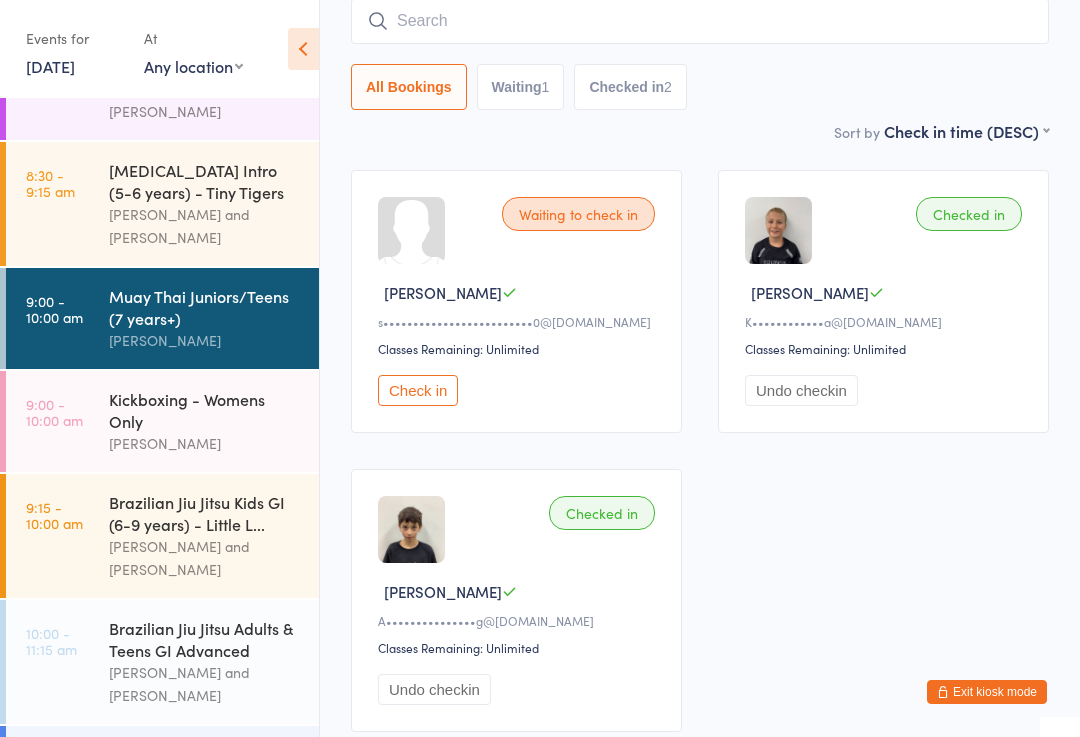 click at bounding box center [700, 21] 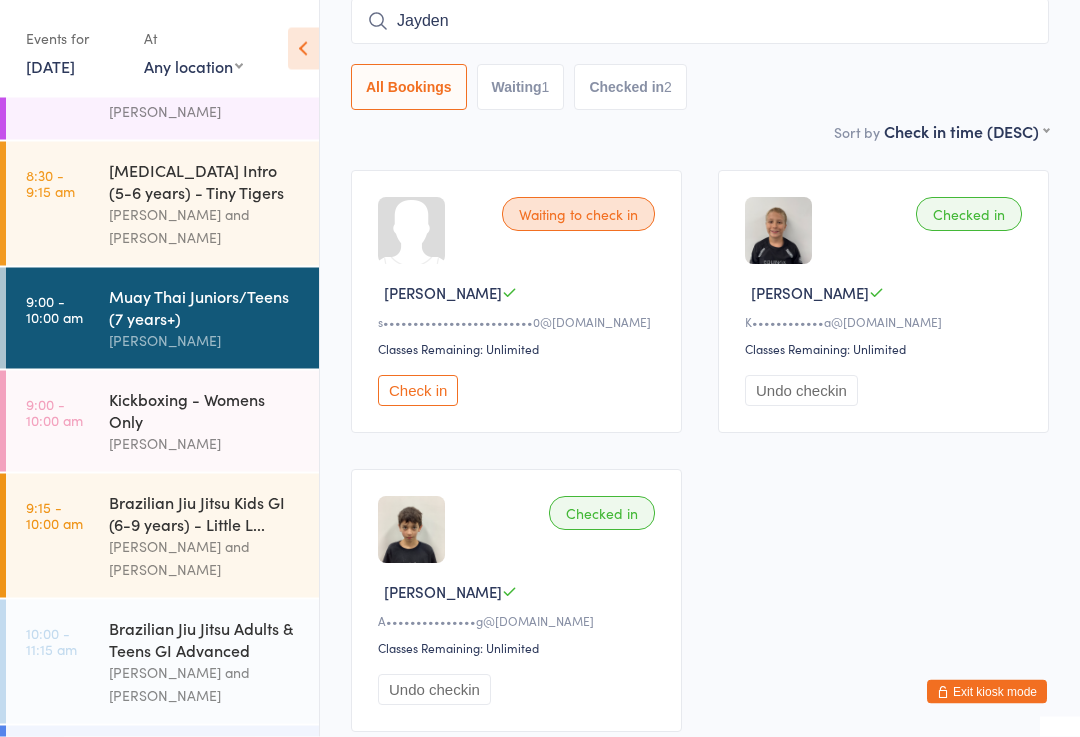 type on "Jayden" 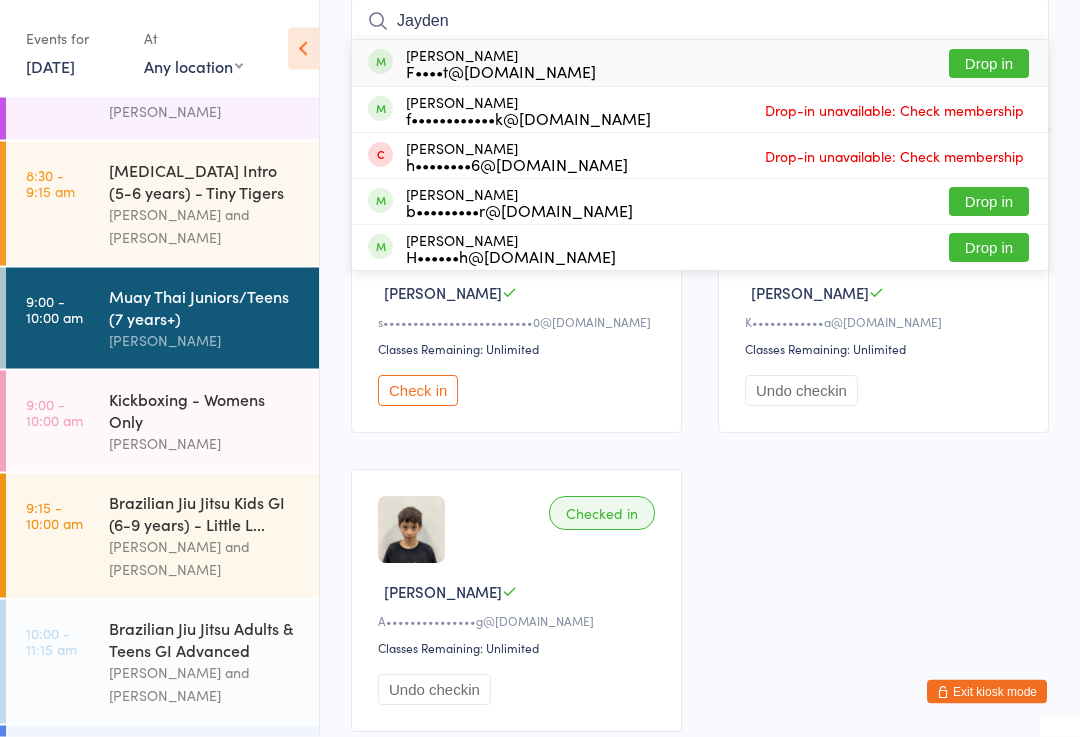 click on "Drop in" at bounding box center [989, 64] 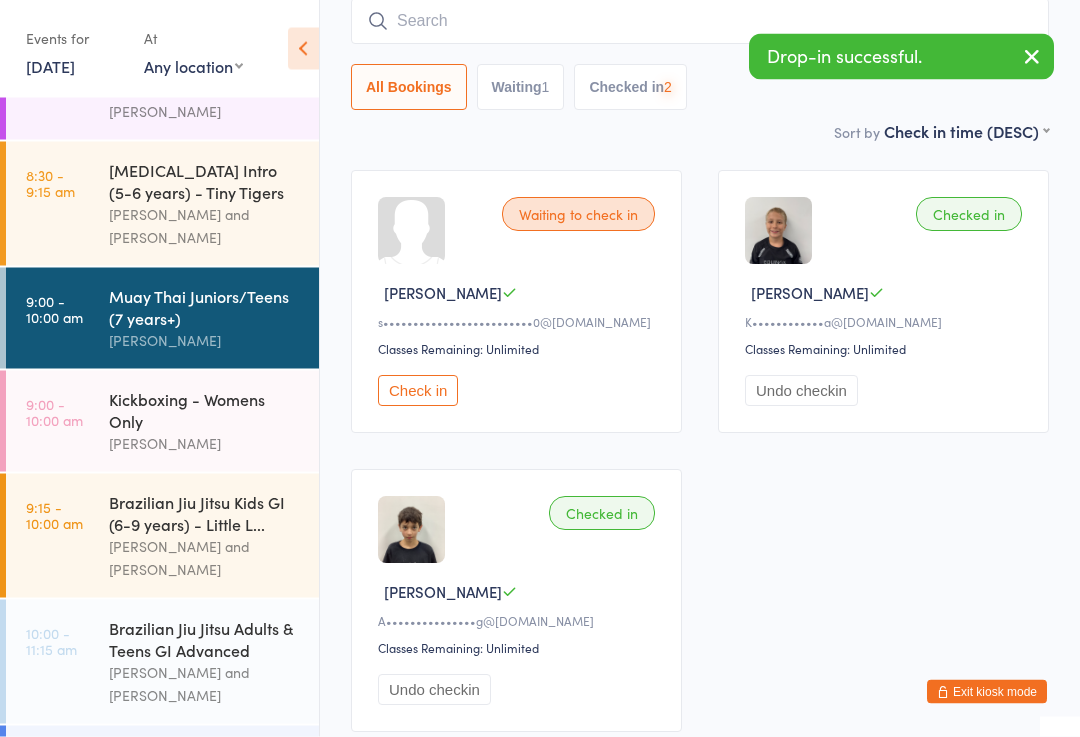 scroll, scrollTop: 161, scrollLeft: 0, axis: vertical 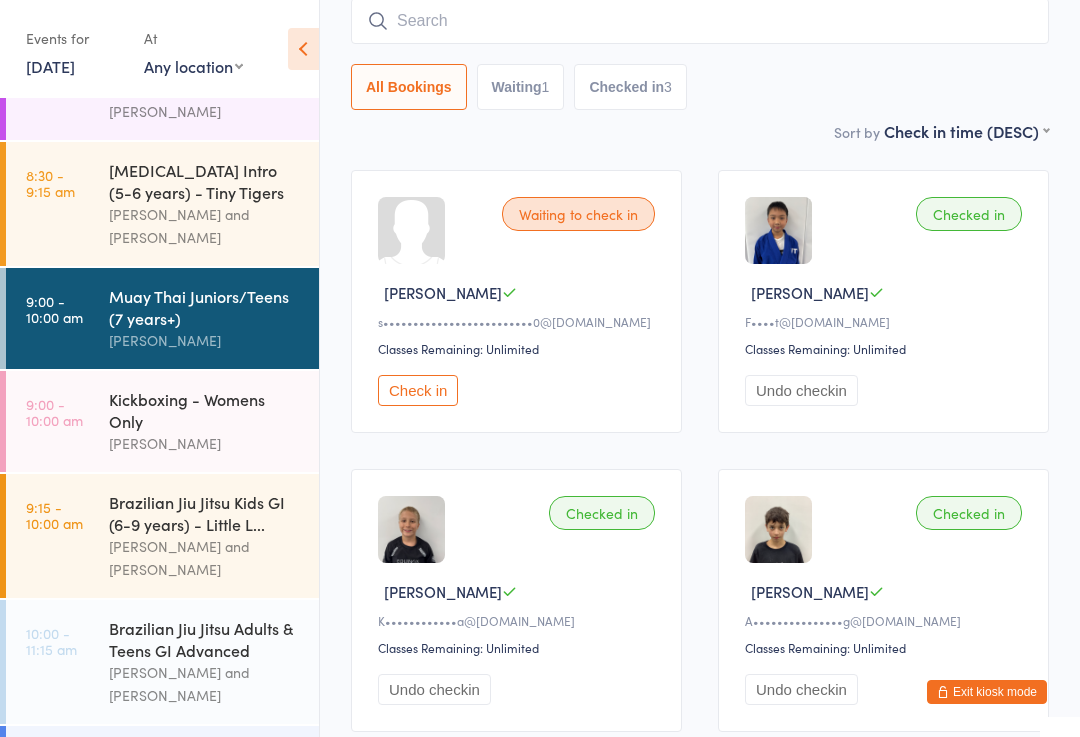 click on "[MEDICAL_DATA] Intro (5-6 years) - Tiny Tigers" at bounding box center (205, 181) 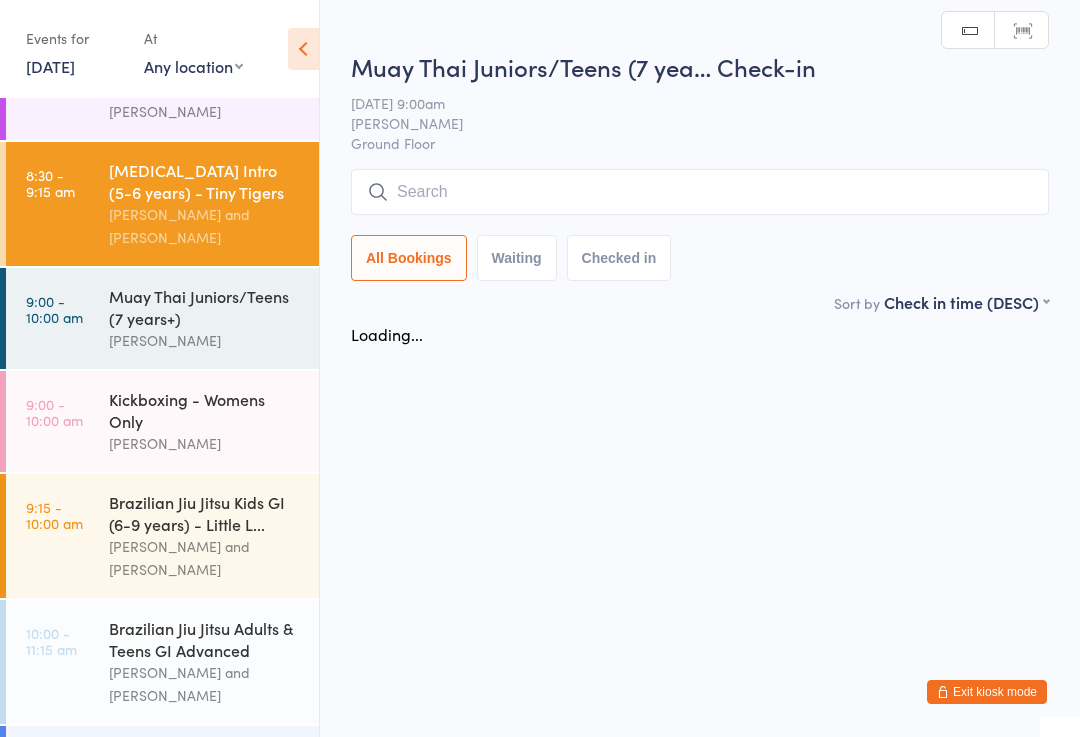 scroll, scrollTop: 0, scrollLeft: 0, axis: both 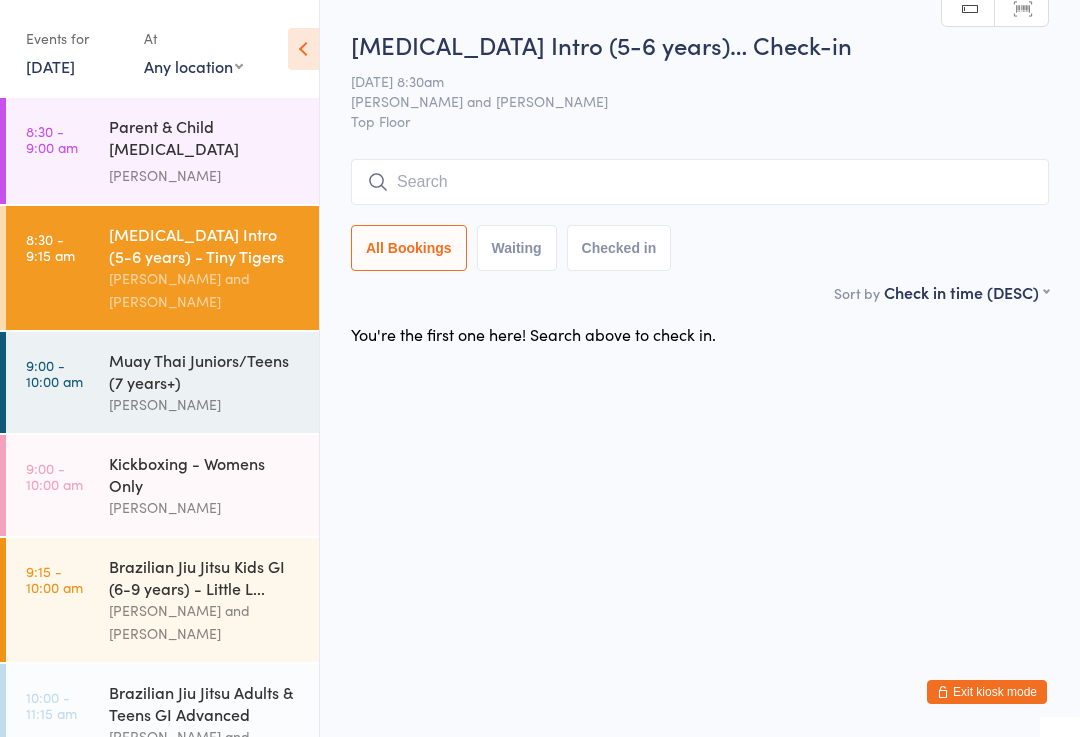 click on "Brazilian Jiu Jitsu Kids GI (6-9 years) - Little L..." at bounding box center [205, 577] 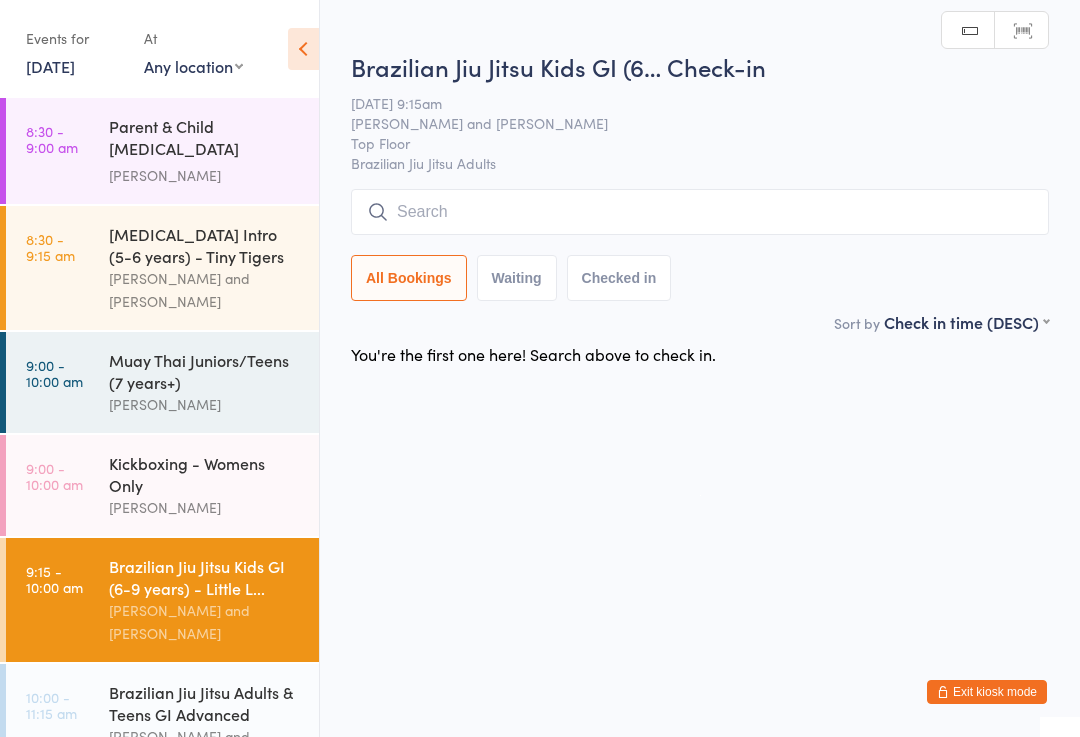 click on "Kickboxing - Womens Only" at bounding box center (205, 474) 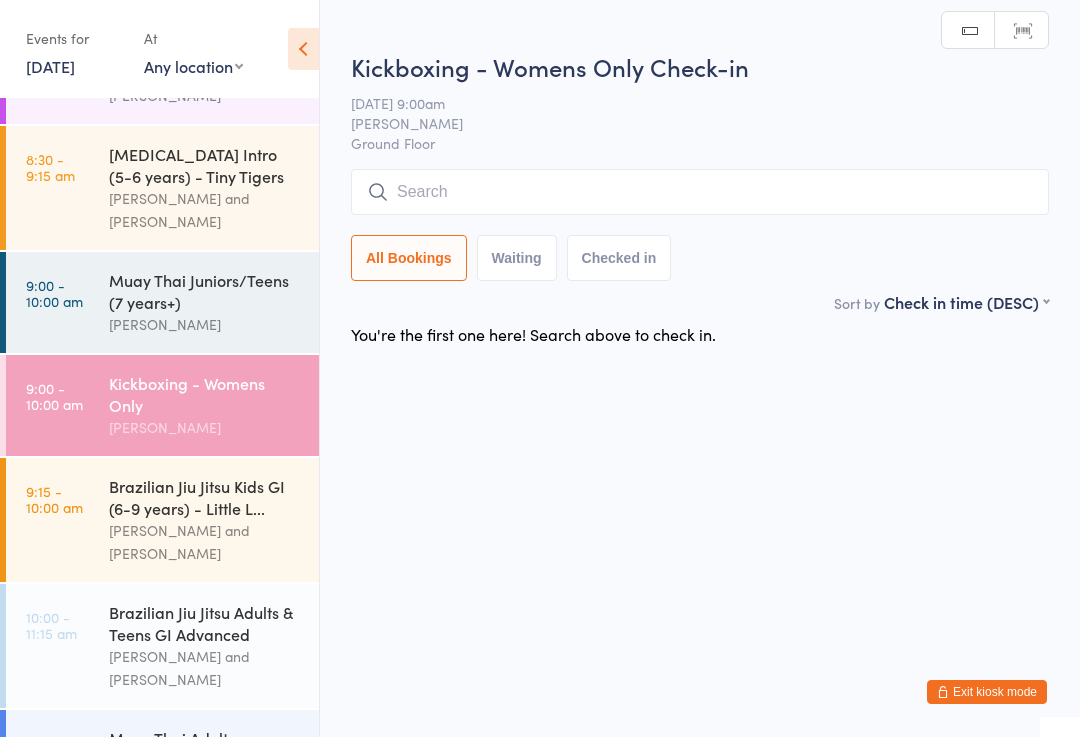 scroll, scrollTop: 82, scrollLeft: 0, axis: vertical 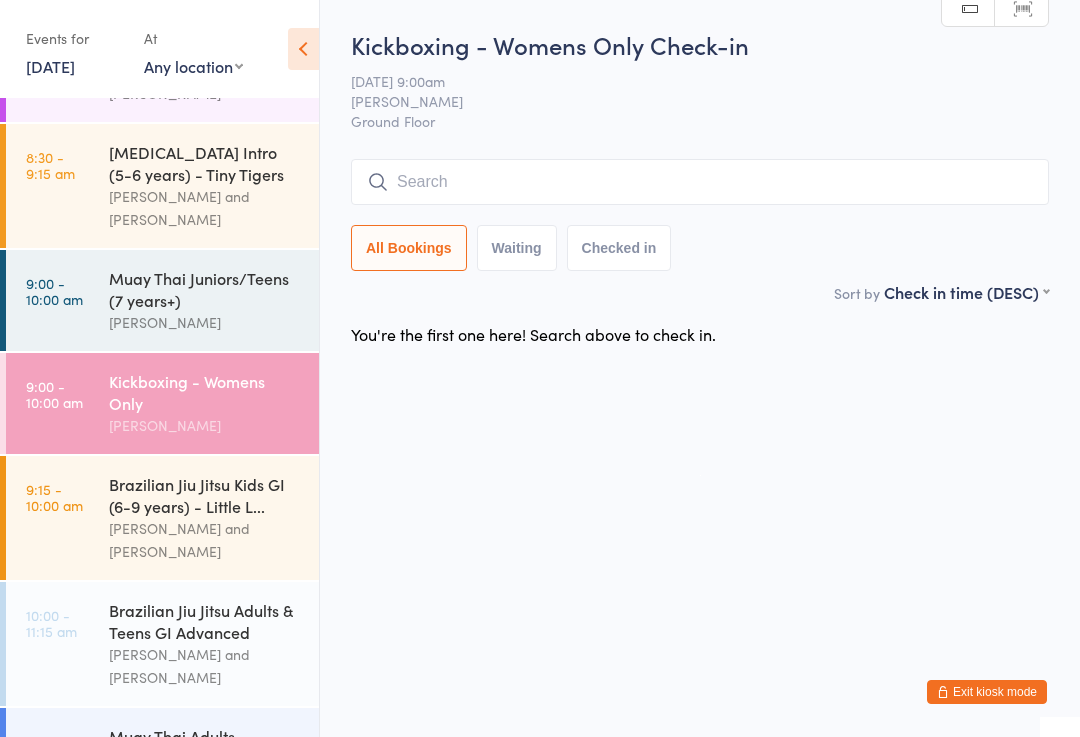 click on "Parent & Child [MEDICAL_DATA] ([DEMOGRAPHIC_DATA]) [PERSON_NAME]" at bounding box center (214, 69) 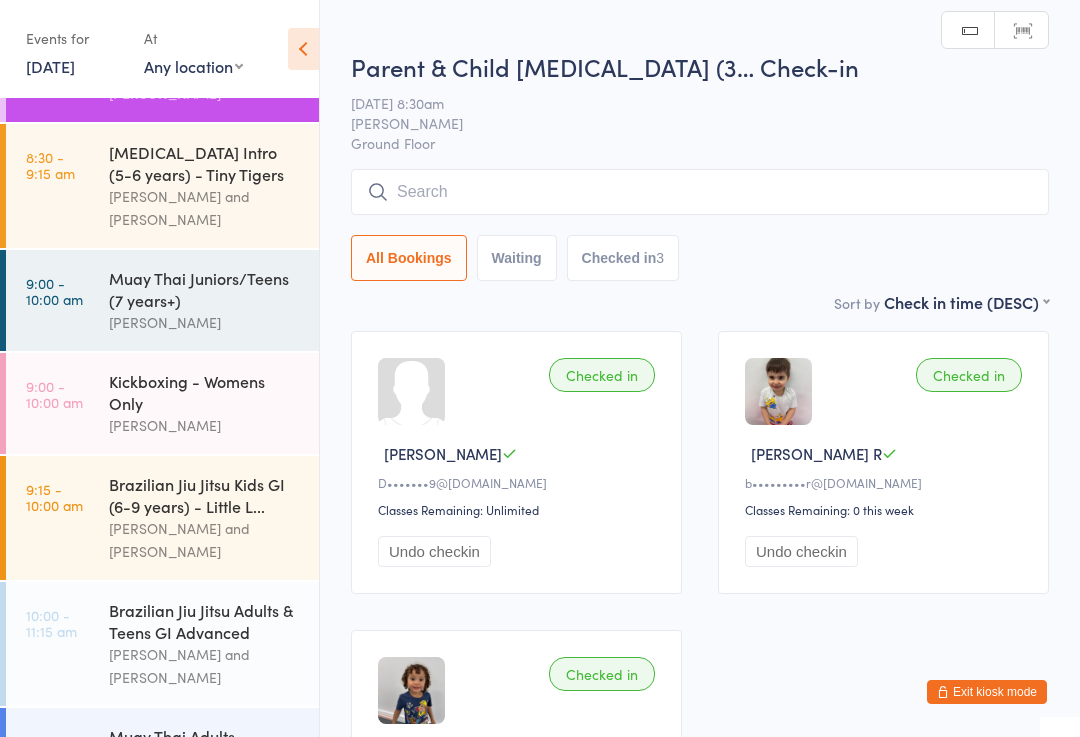 click on "[MEDICAL_DATA] Intro (5-6 years) - Tiny Tigers" at bounding box center (205, 163) 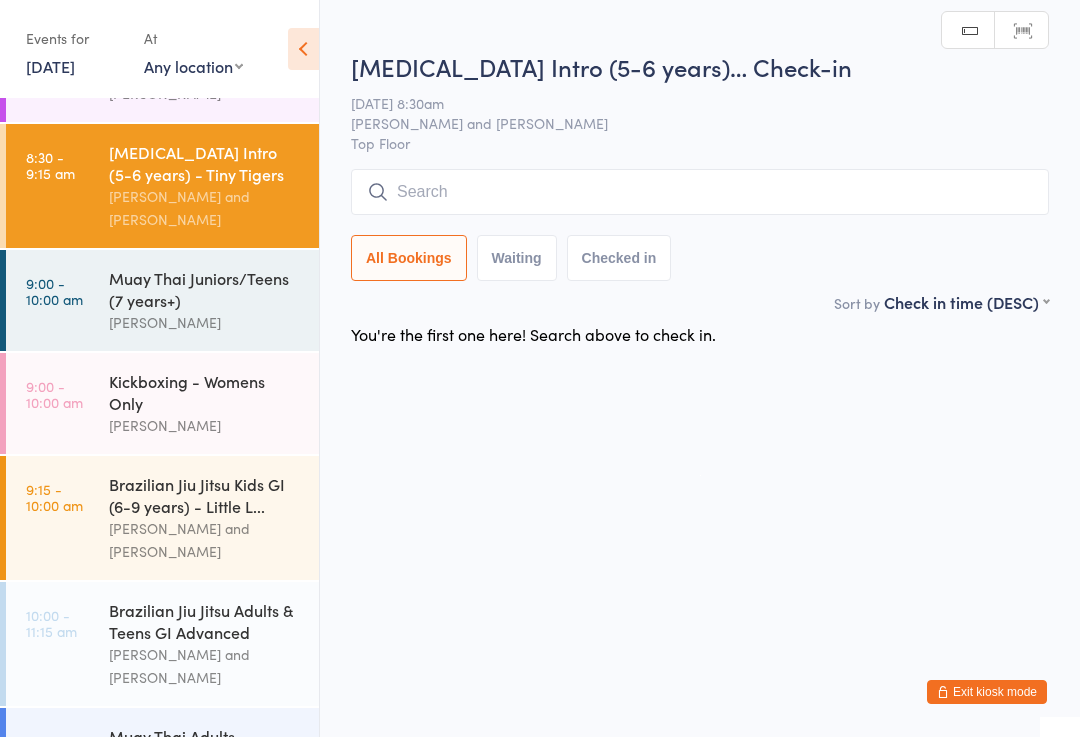 click on "Kickboxing - Womens Only [PERSON_NAME]" at bounding box center (214, 403) 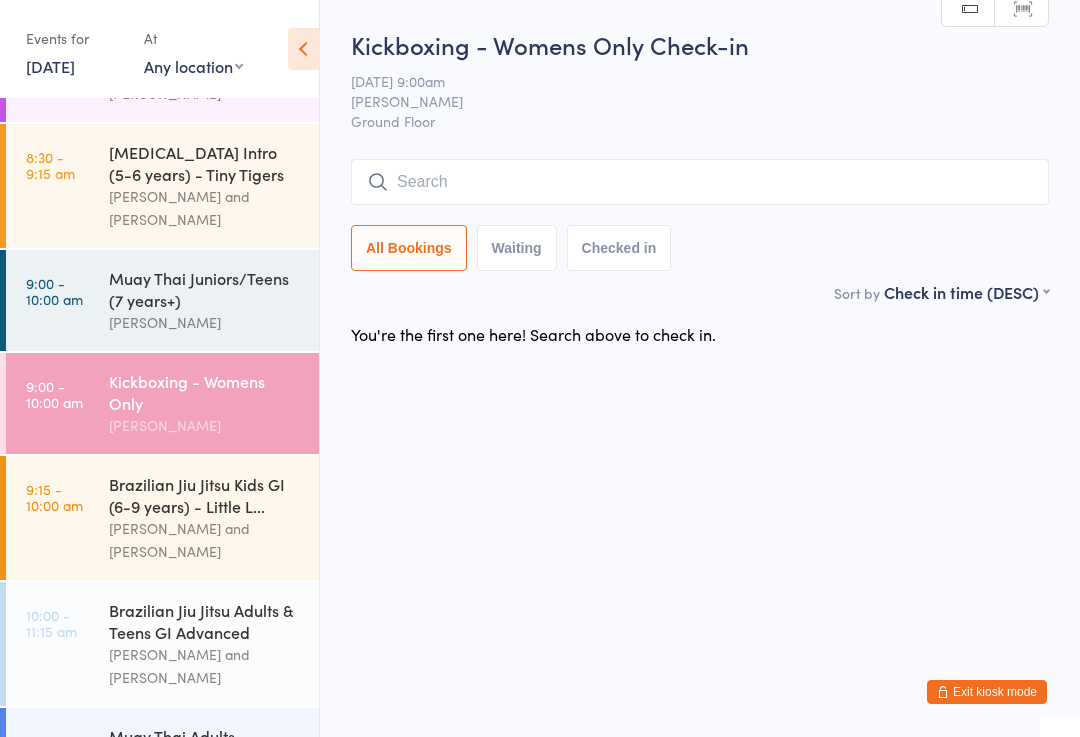 click on "Muay Thai Juniors/Teens (7 years+)" at bounding box center [205, 289] 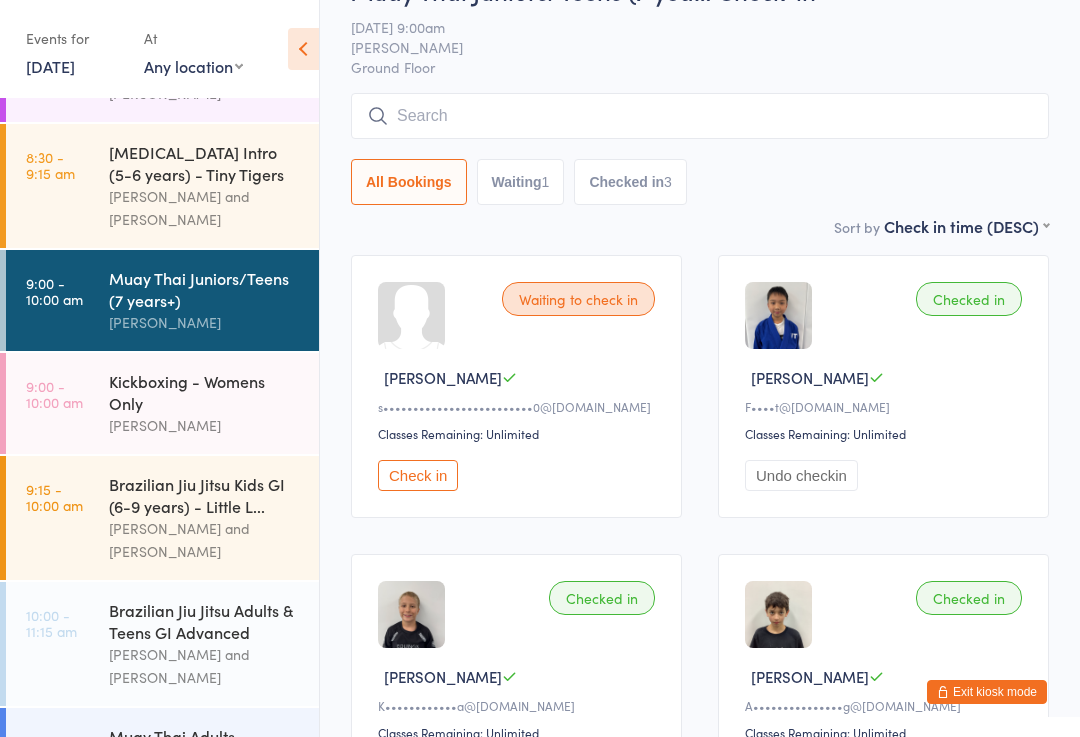 scroll, scrollTop: 70, scrollLeft: 0, axis: vertical 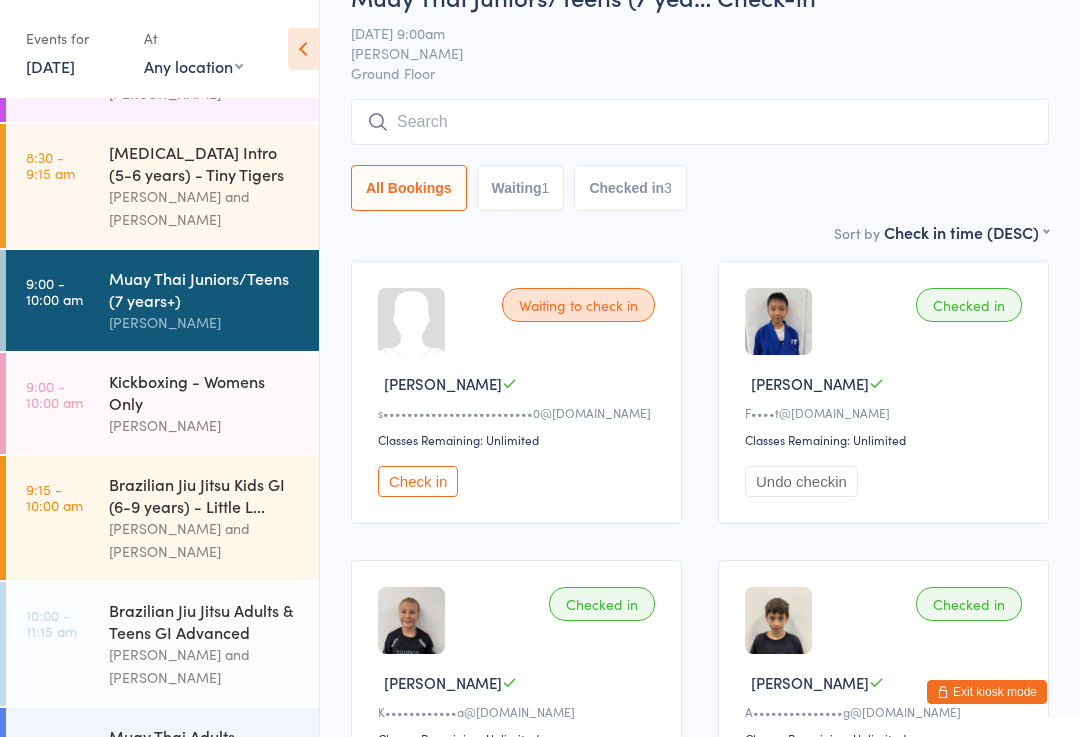 click on "Brazilian Jiu Jitsu Kids GI (6-9 years) - Little L..." at bounding box center (205, 495) 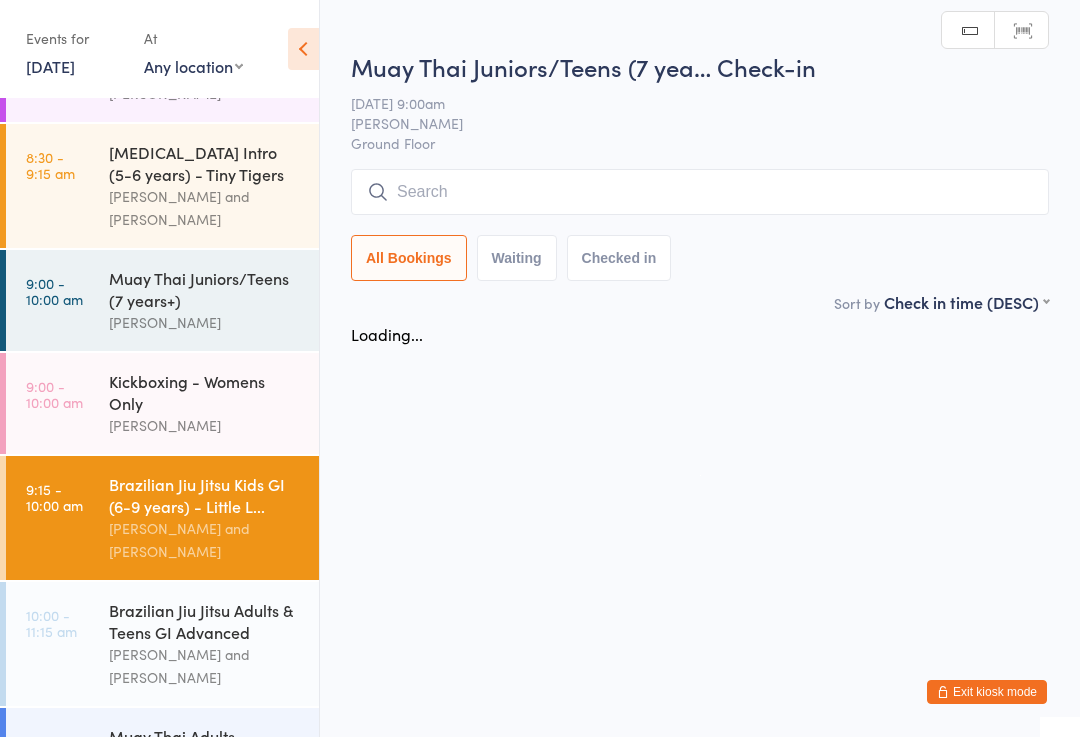 scroll, scrollTop: 0, scrollLeft: 0, axis: both 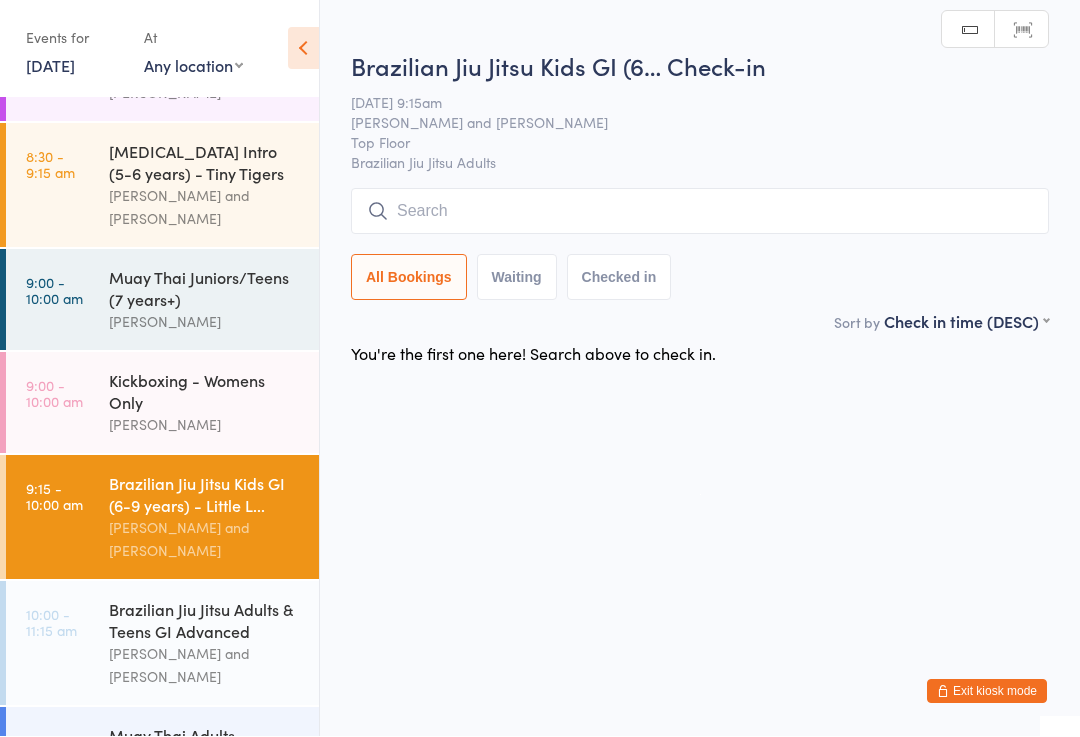 click at bounding box center (700, 212) 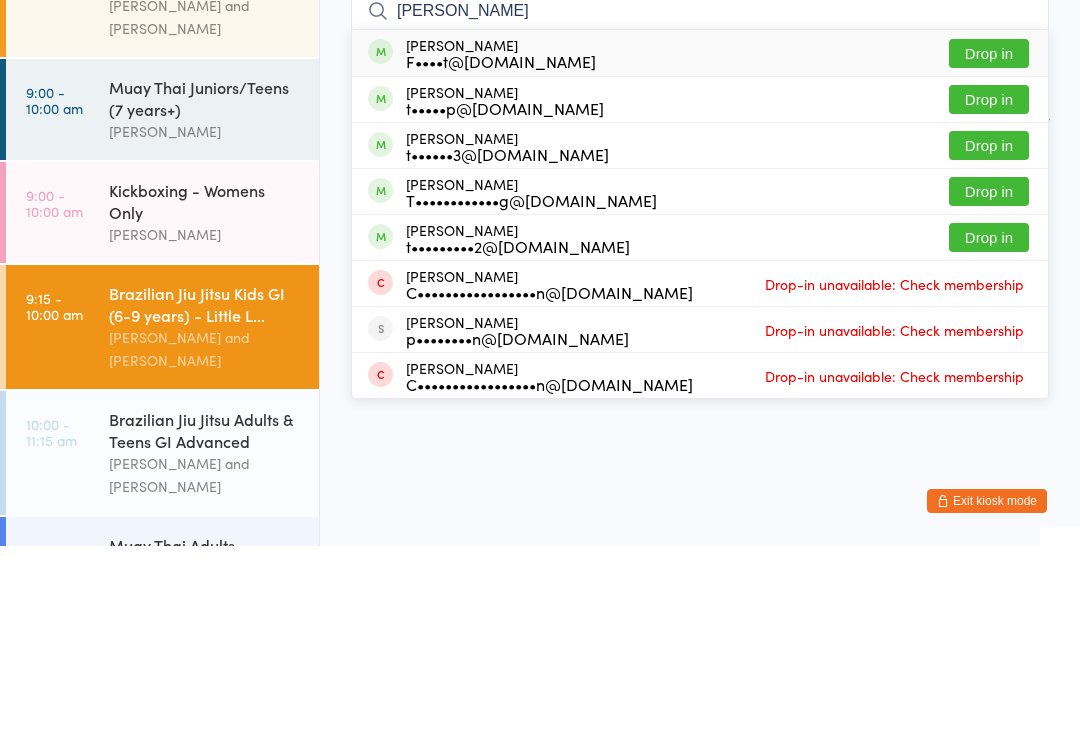 type on "[PERSON_NAME]" 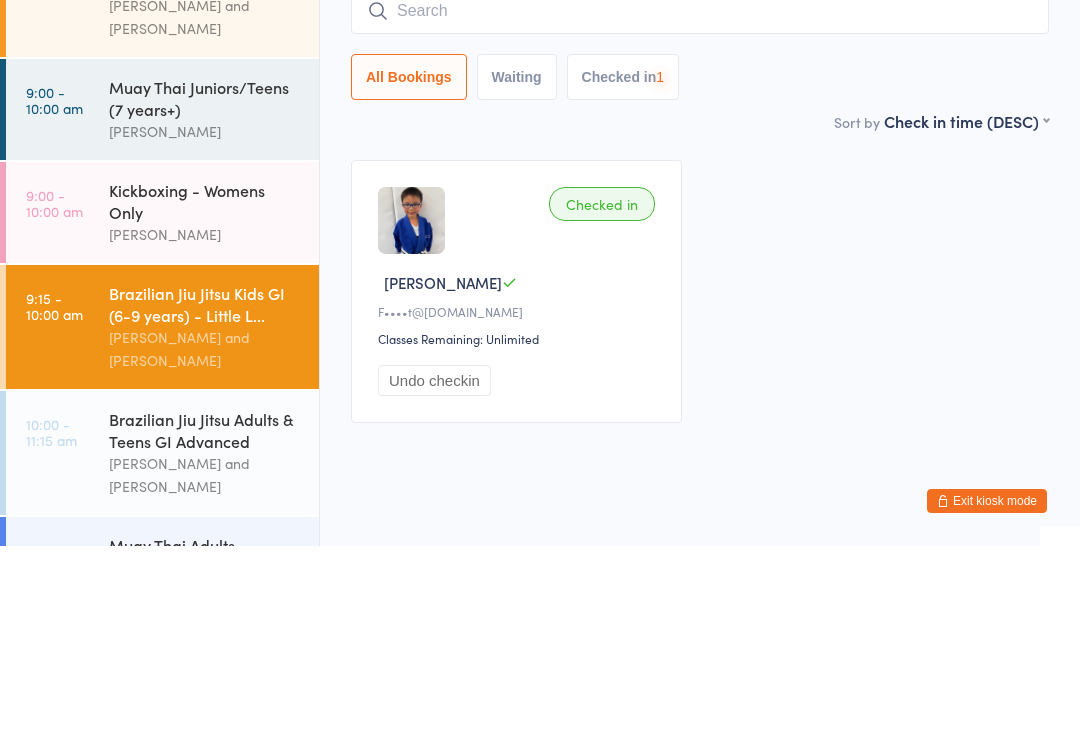 scroll, scrollTop: 41, scrollLeft: 0, axis: vertical 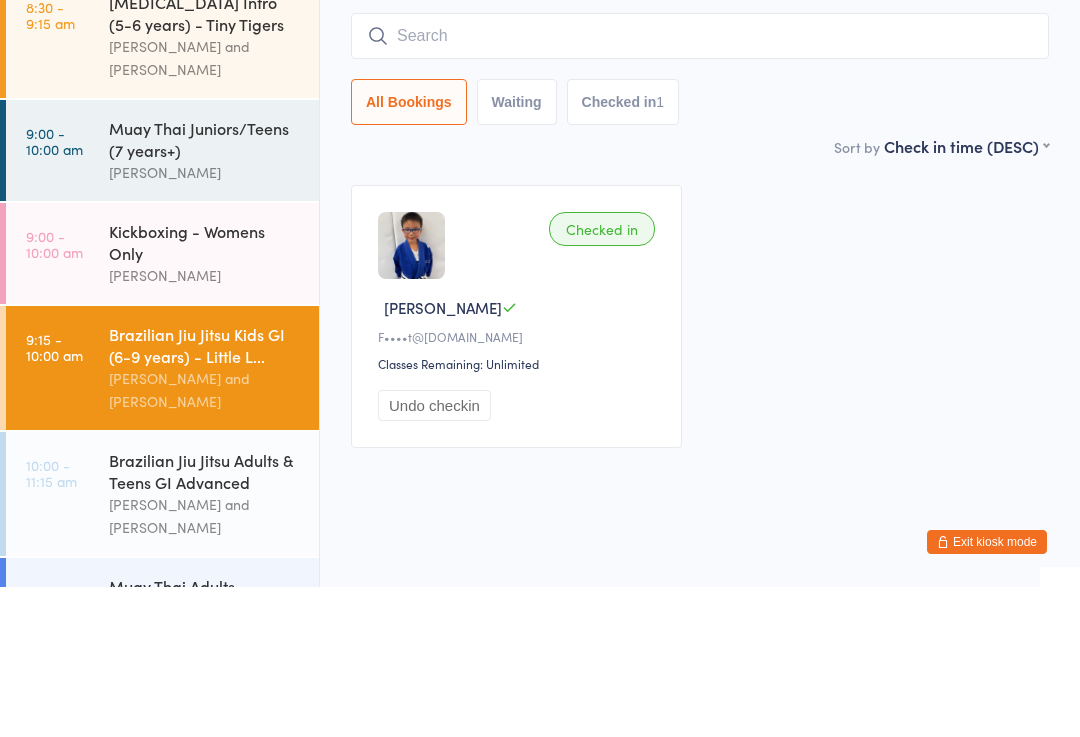 click on "Brazilian Jiu Jitsu Kids GI (6-9 years) - Little L... [PERSON_NAME] and [PERSON_NAME]" at bounding box center (214, 518) 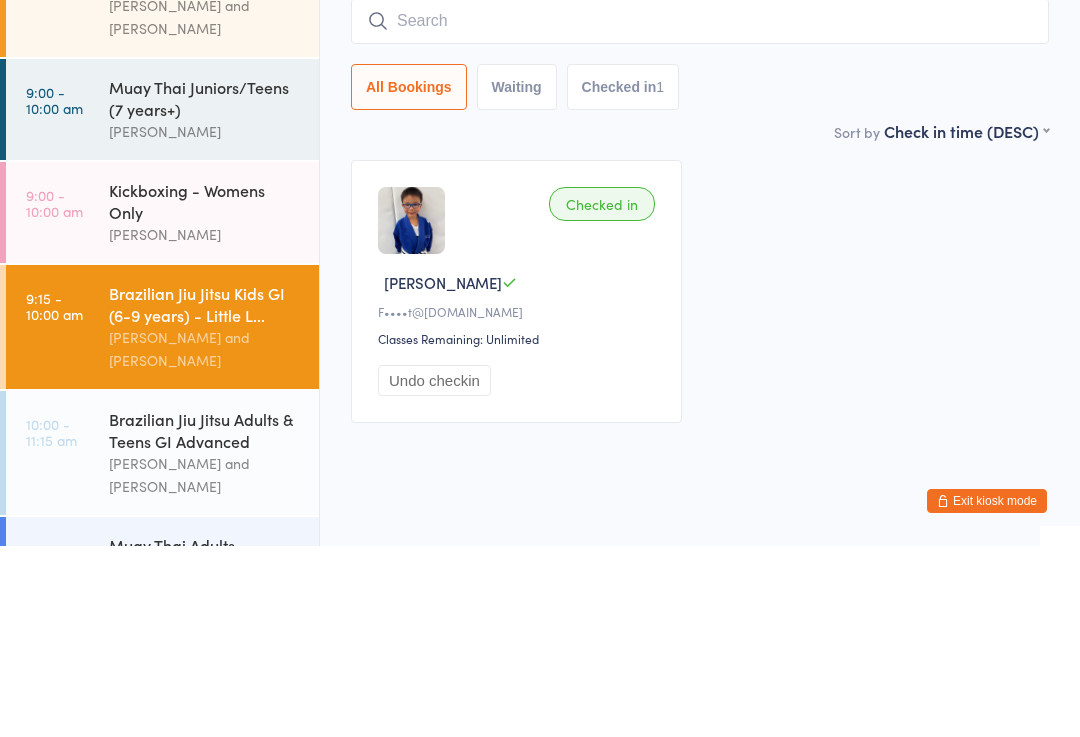 scroll, scrollTop: 41, scrollLeft: 0, axis: vertical 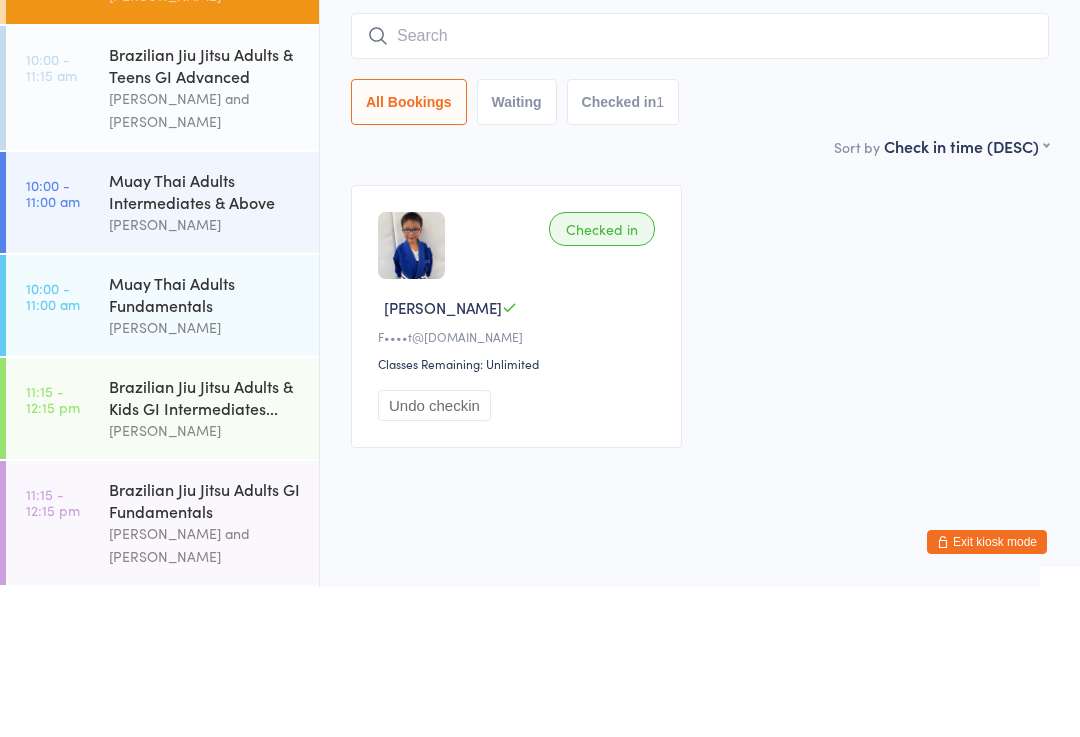 click on "Brazilian Jiu Jitsu Adults & Kids GI Intermediates..." at bounding box center [205, 547] 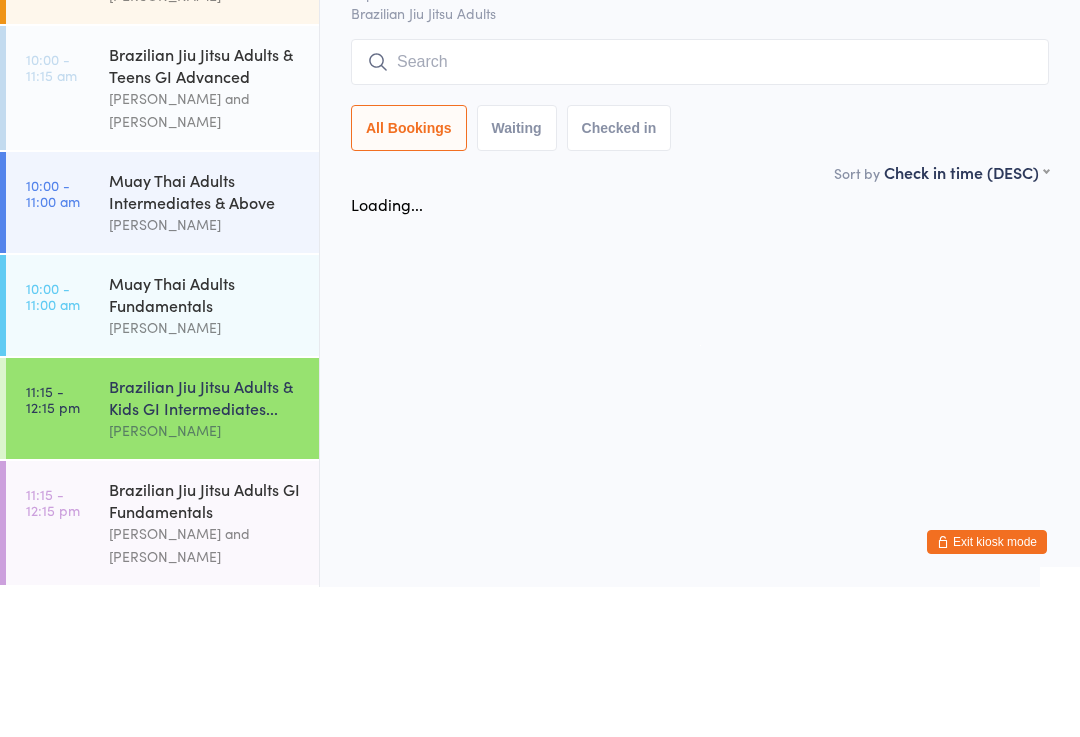 scroll, scrollTop: 0, scrollLeft: 0, axis: both 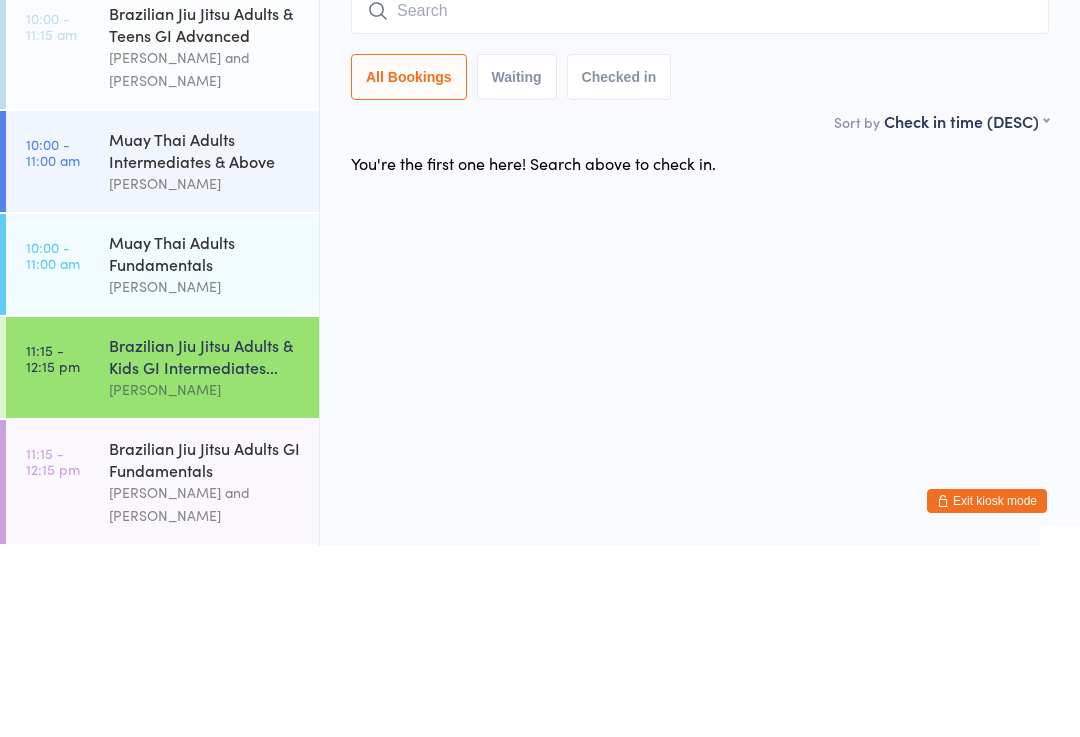 click at bounding box center [700, 202] 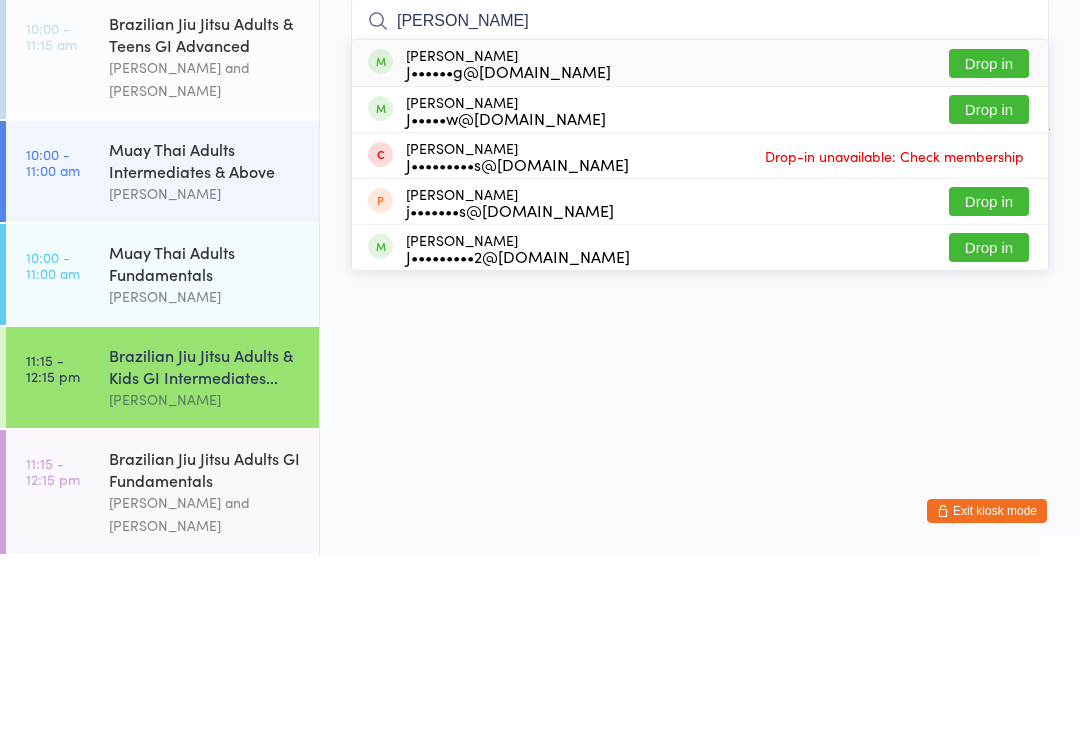 type on "[PERSON_NAME]" 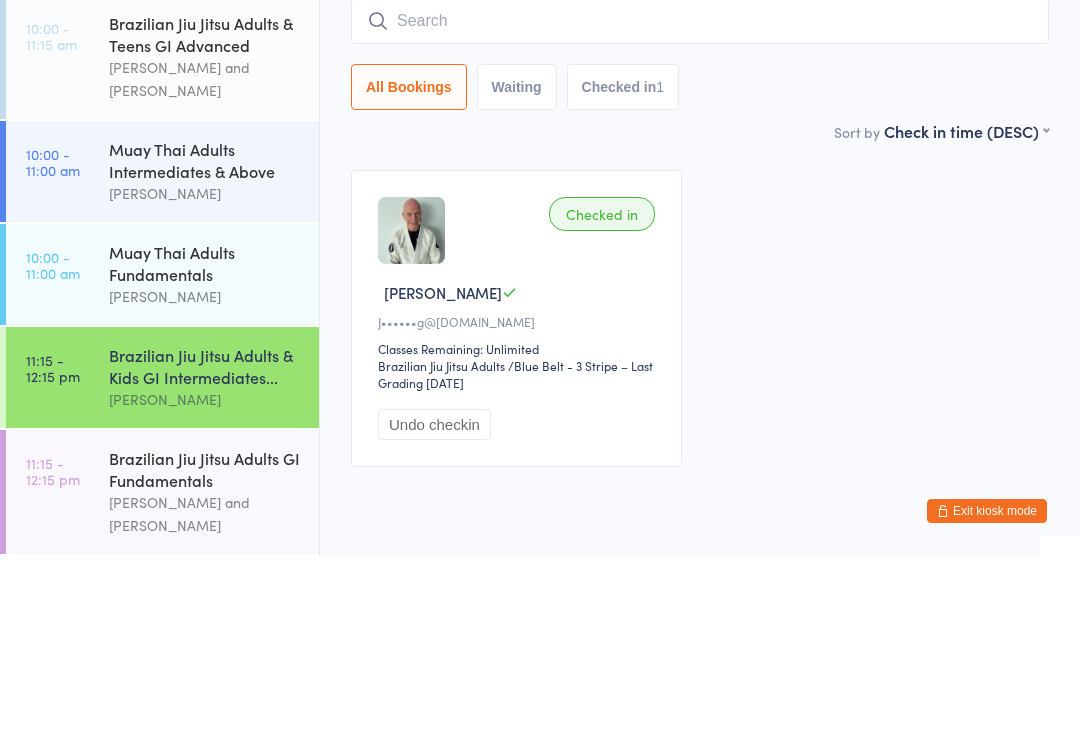 scroll, scrollTop: 77, scrollLeft: 0, axis: vertical 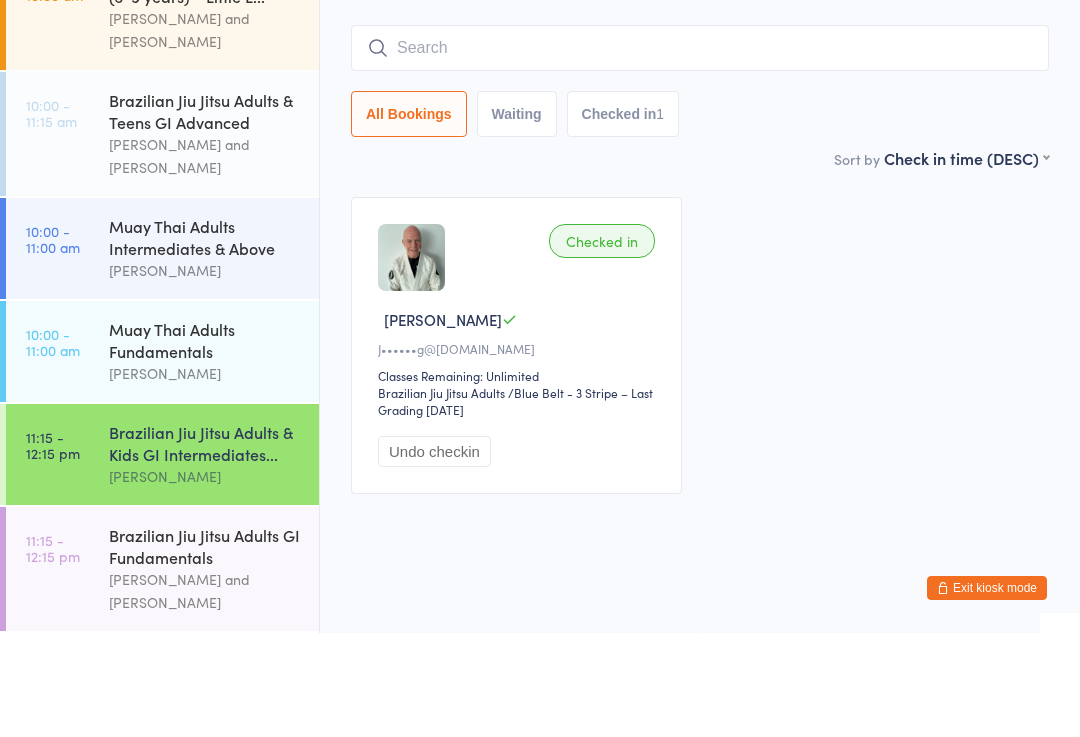 click on "Brazilian Jiu Jitsu Adults GI Fundamentals" at bounding box center [205, 650] 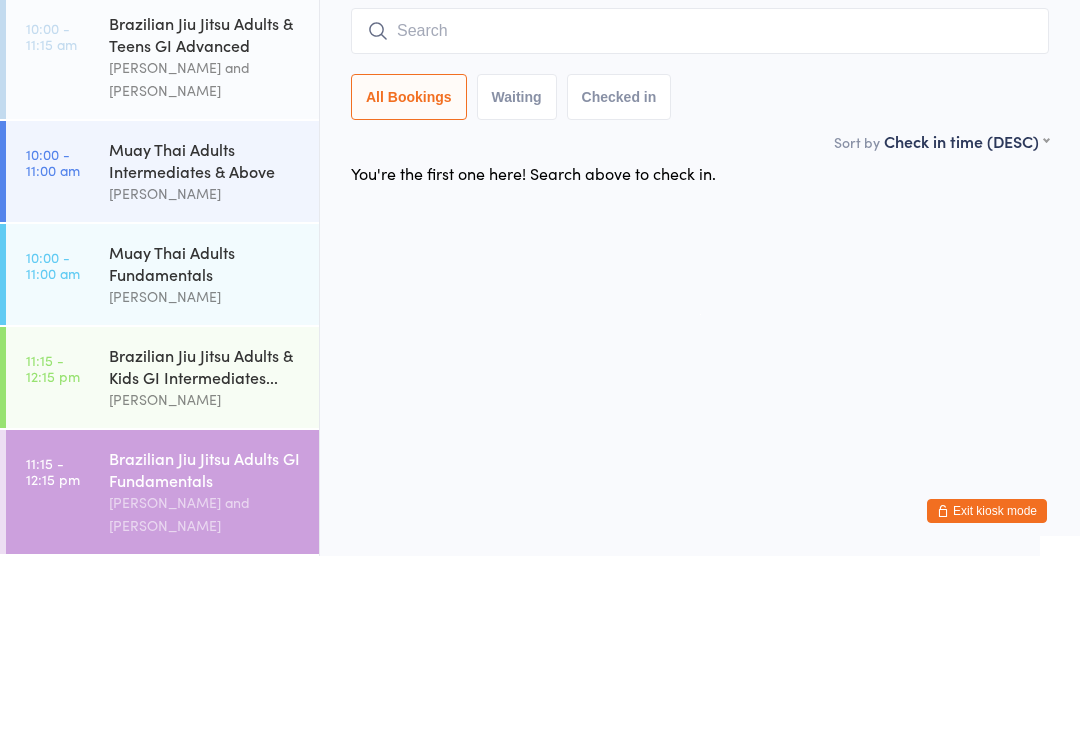 click at bounding box center [700, 212] 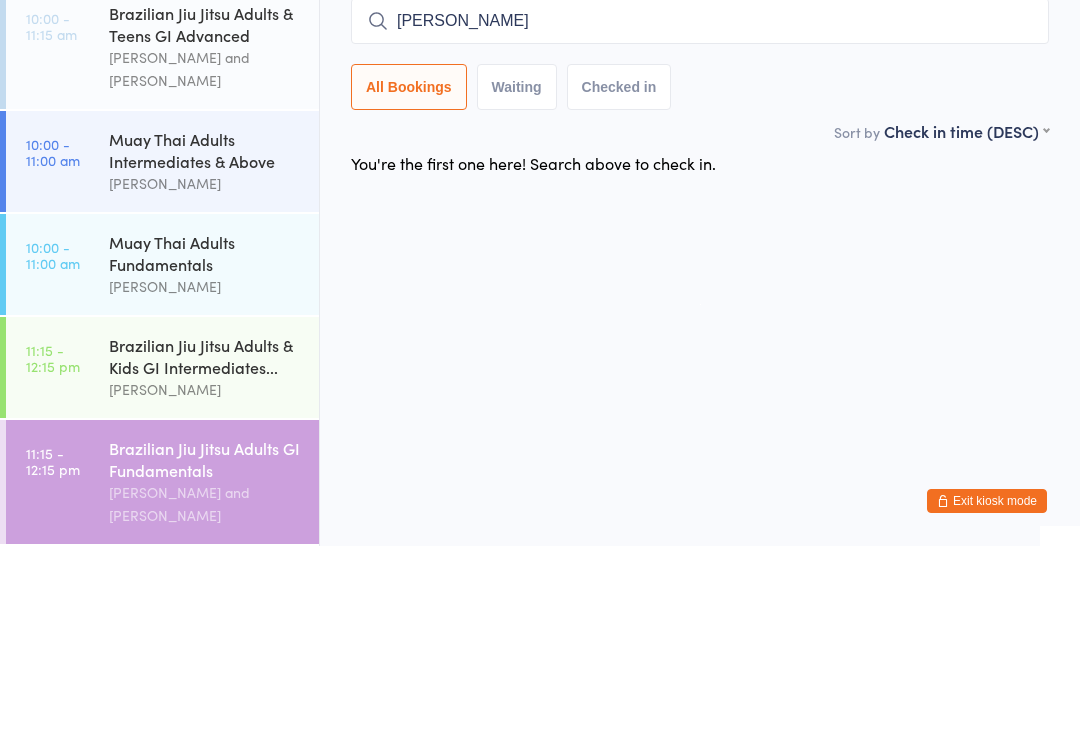 type on "[PERSON_NAME]" 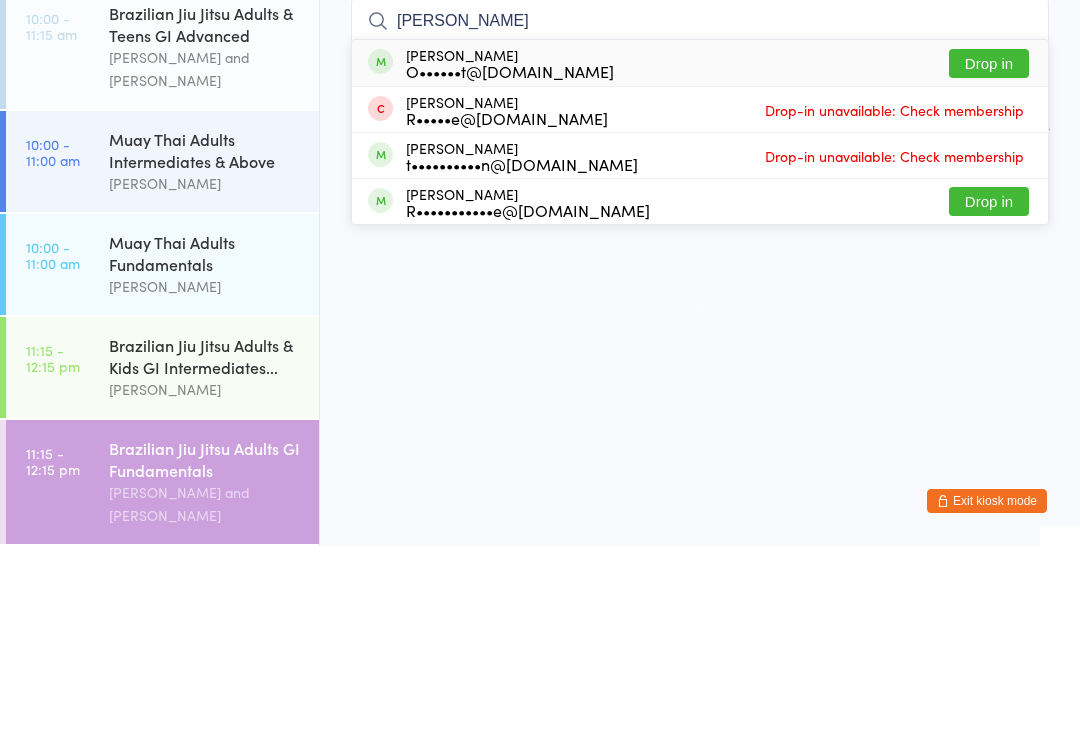 type 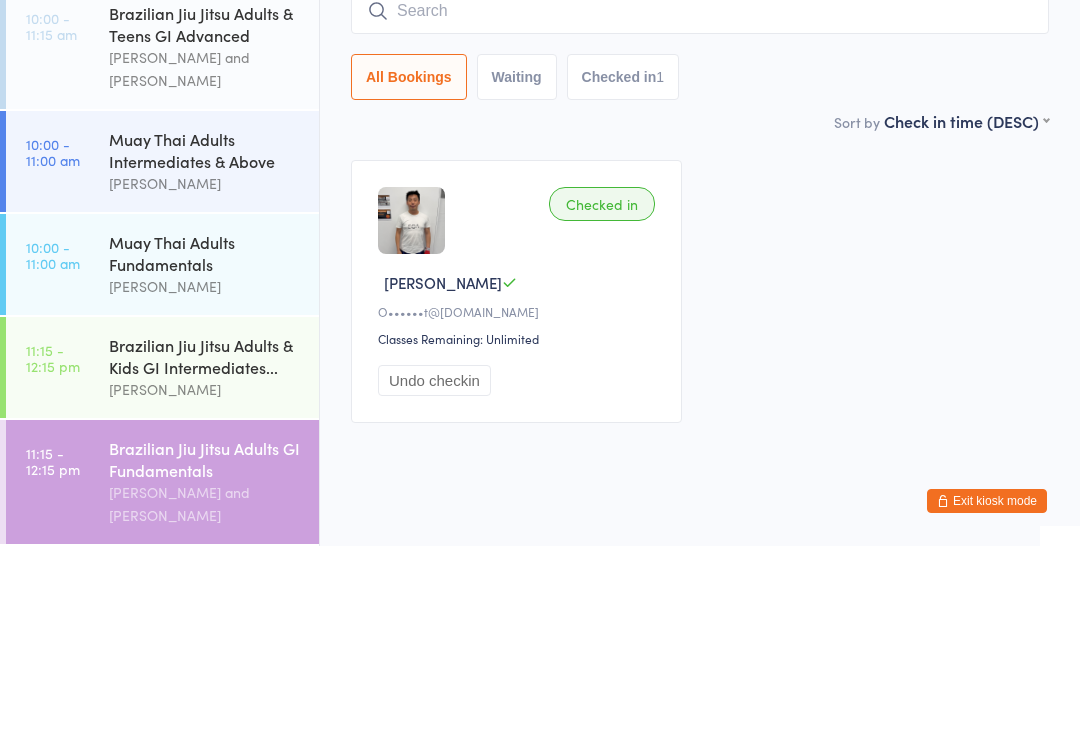 scroll, scrollTop: 41, scrollLeft: 0, axis: vertical 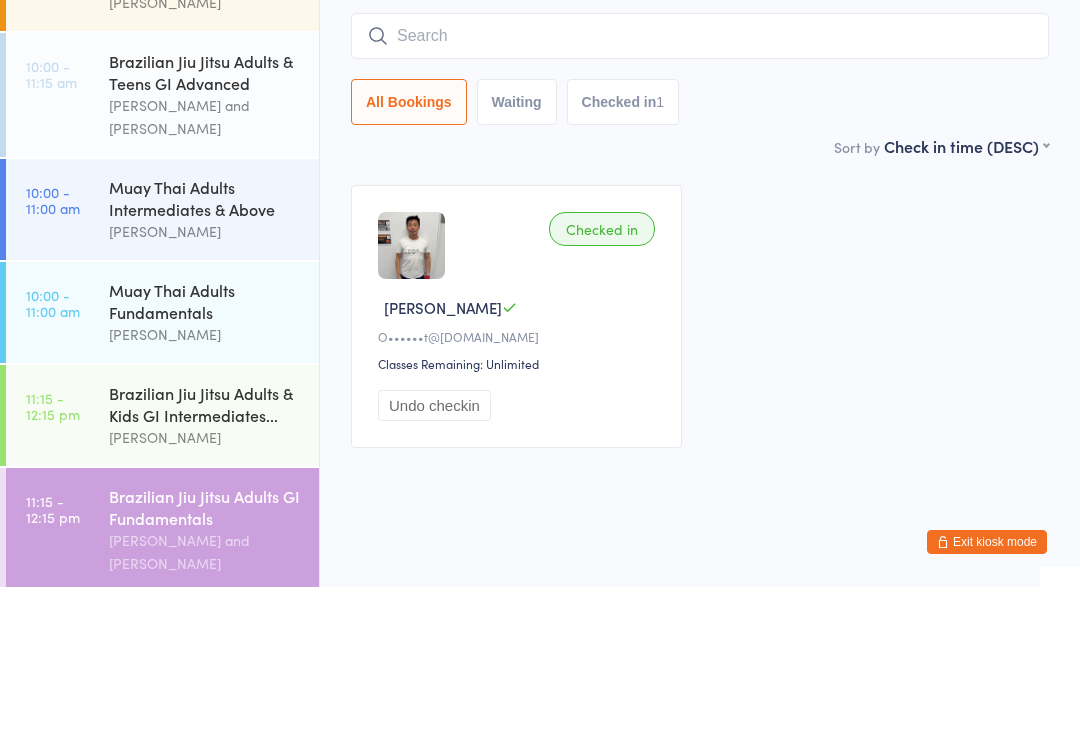 click on "[PERSON_NAME]" at bounding box center [205, 484] 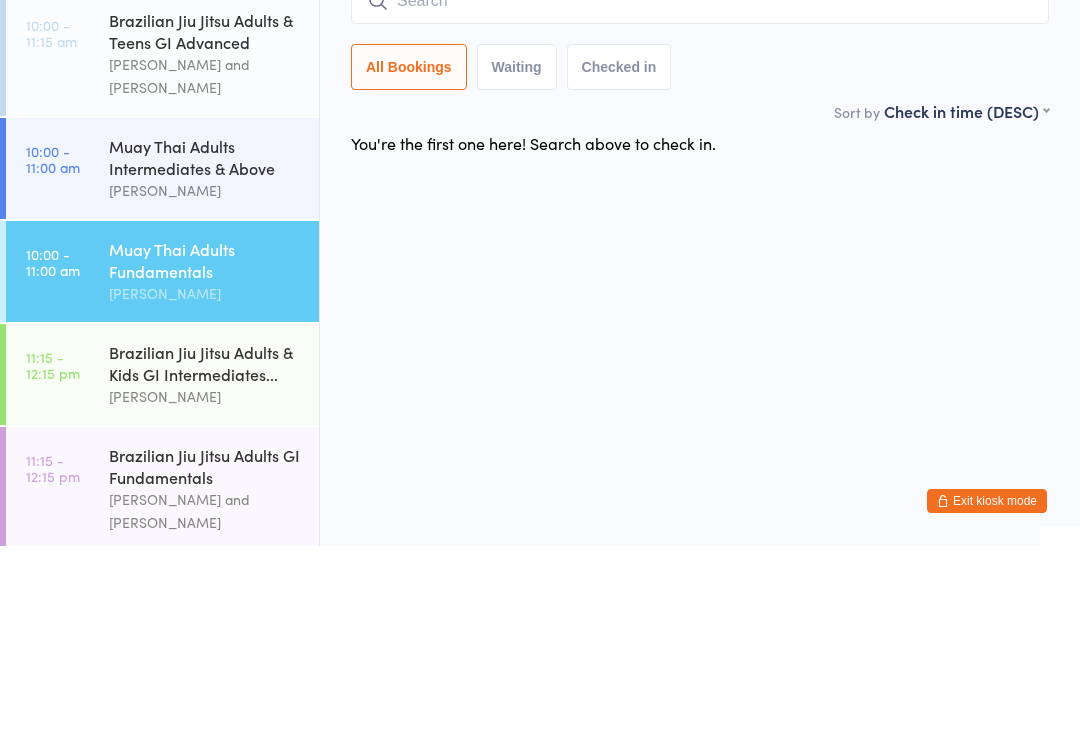 click at bounding box center (700, 192) 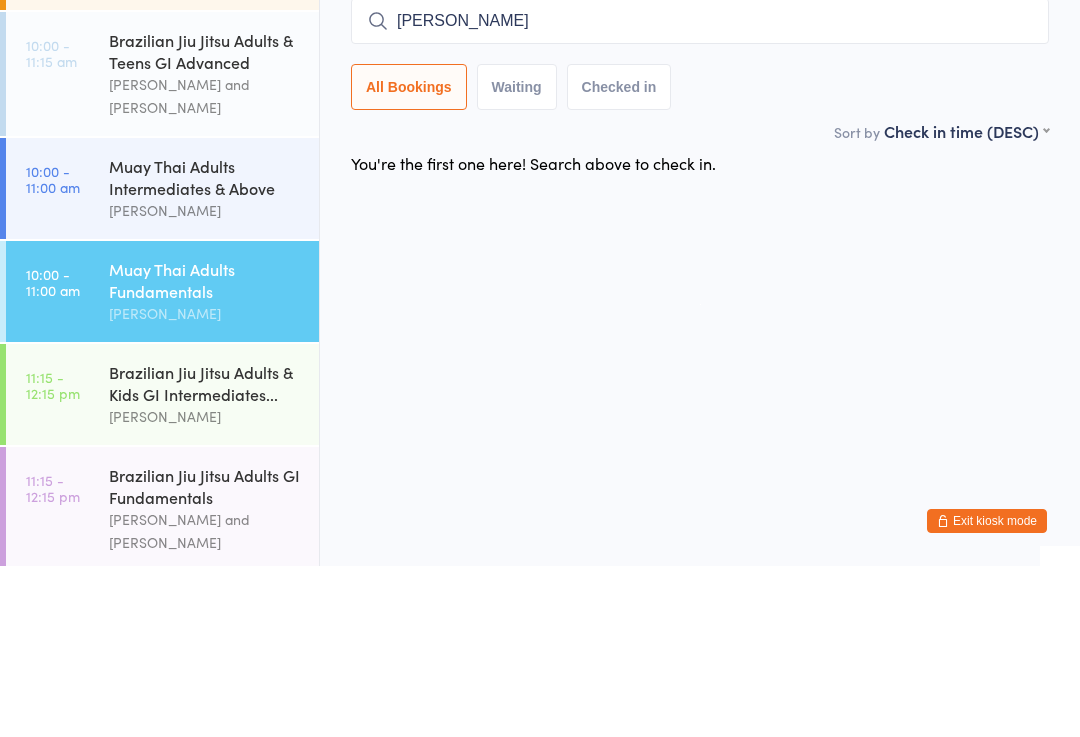 type on "[PERSON_NAME]" 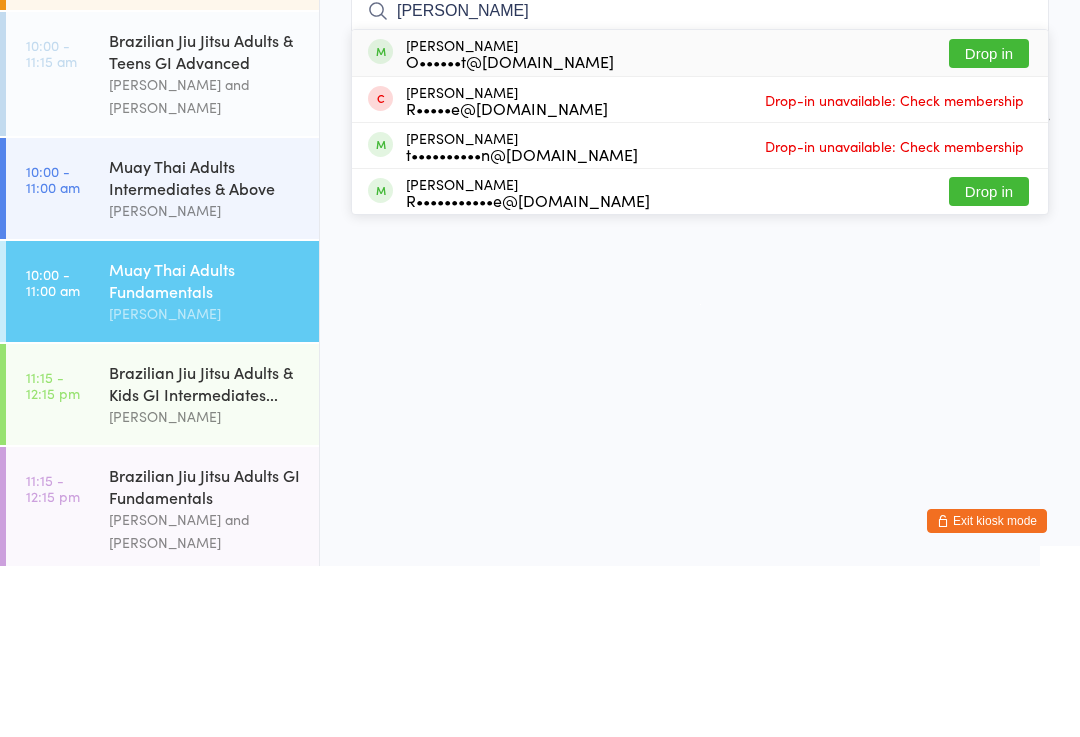 click on "Drop in" at bounding box center (989, 224) 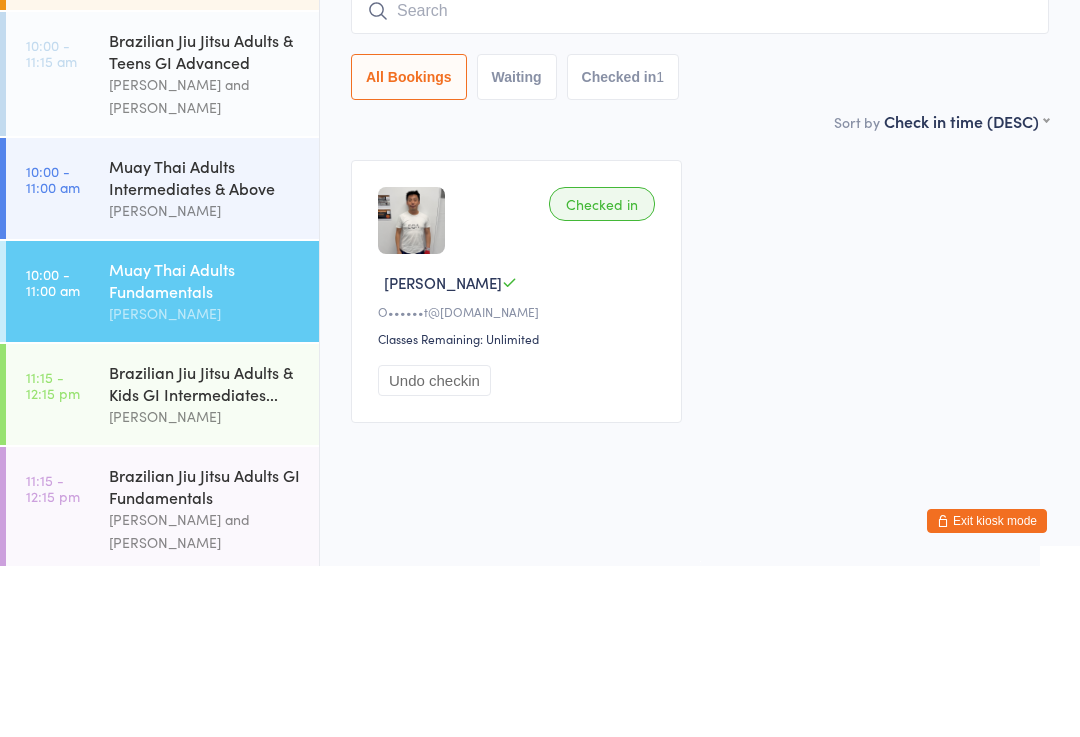 scroll, scrollTop: 21, scrollLeft: 0, axis: vertical 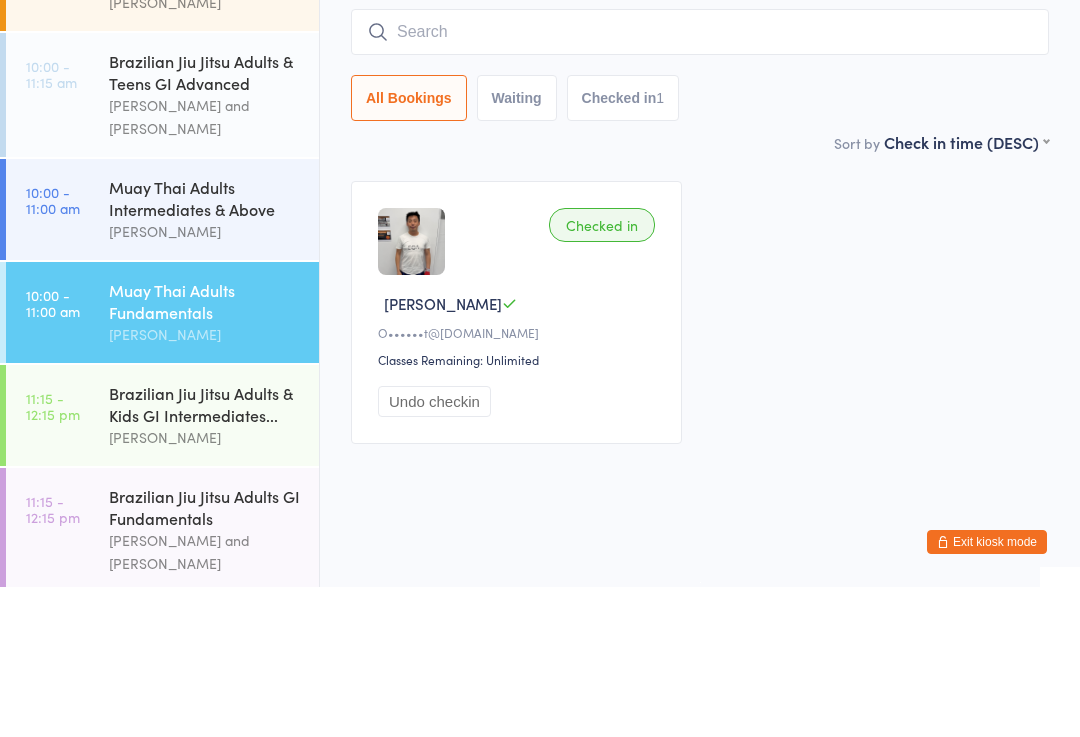 click on "[PERSON_NAME] and [PERSON_NAME]" at bounding box center (205, 702) 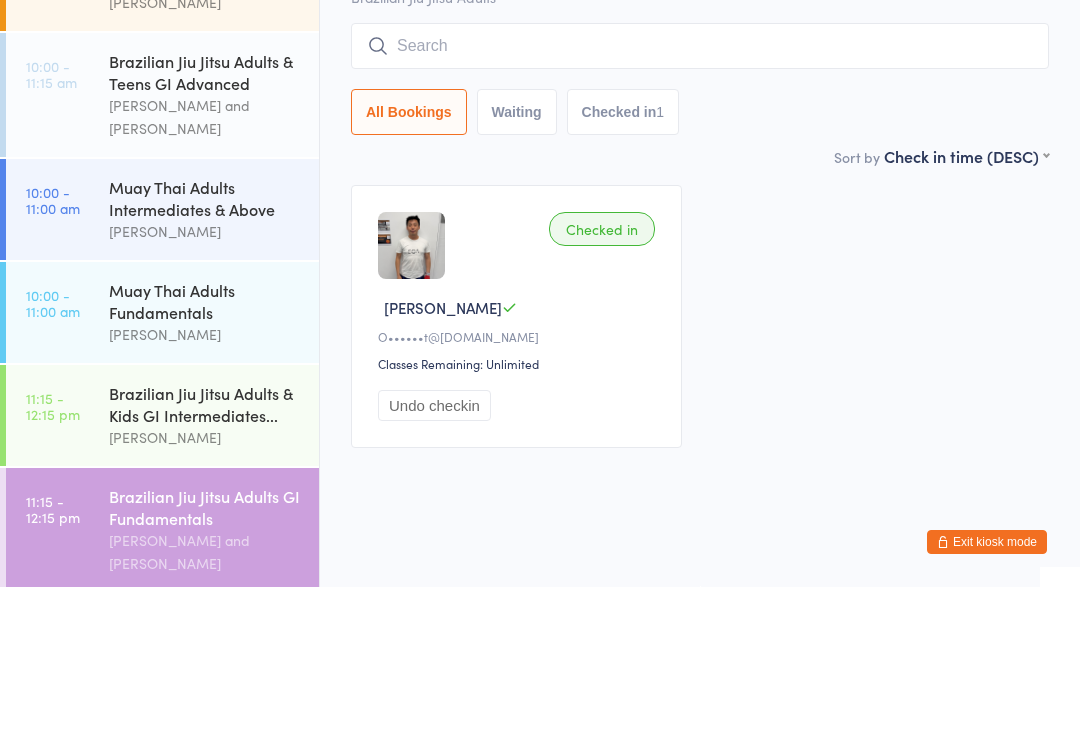 scroll, scrollTop: 41, scrollLeft: 0, axis: vertical 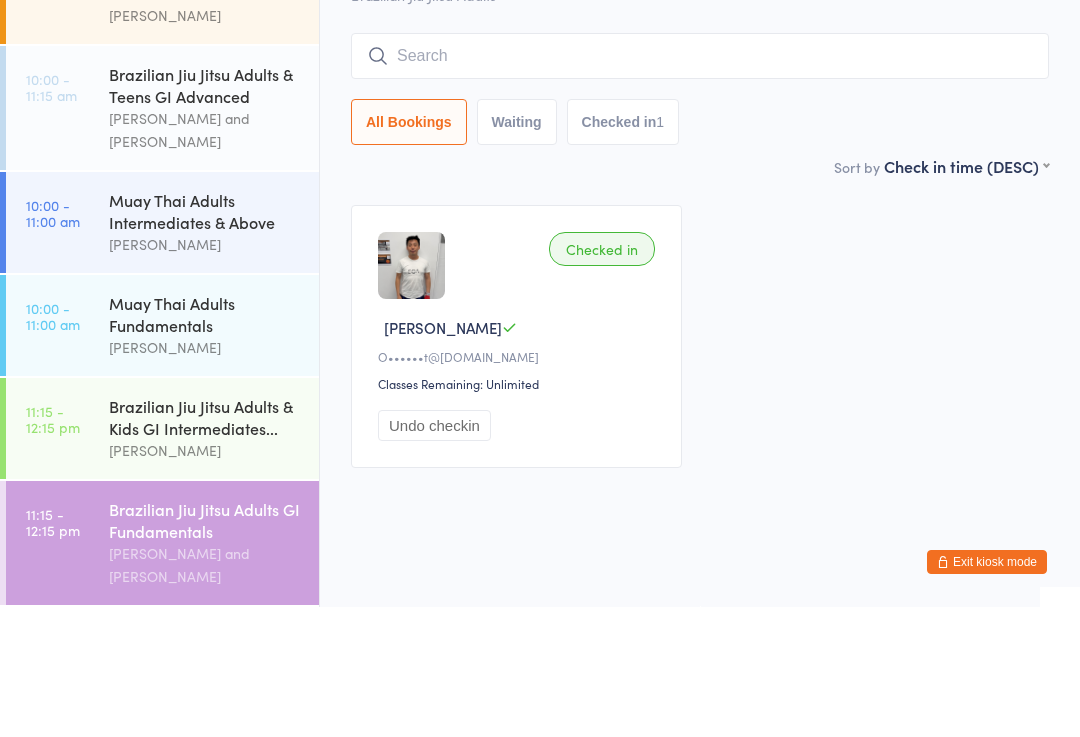 click on "Muay Thai Adults Intermediates & Above" at bounding box center (205, 341) 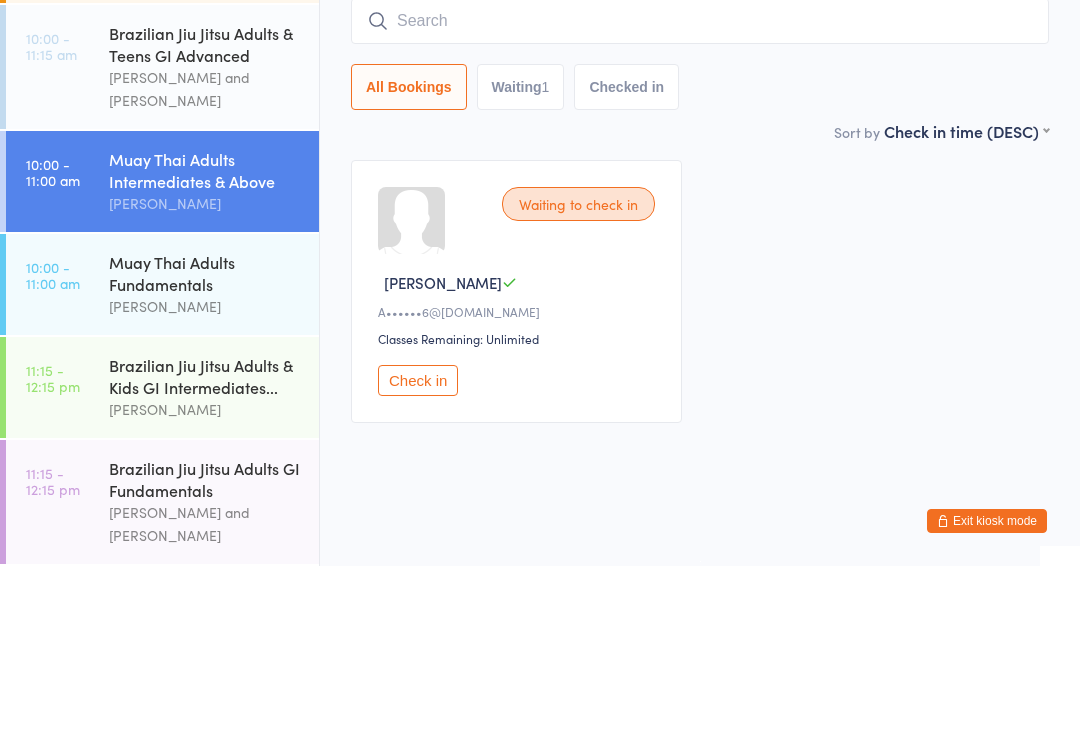 scroll, scrollTop: 21, scrollLeft: 0, axis: vertical 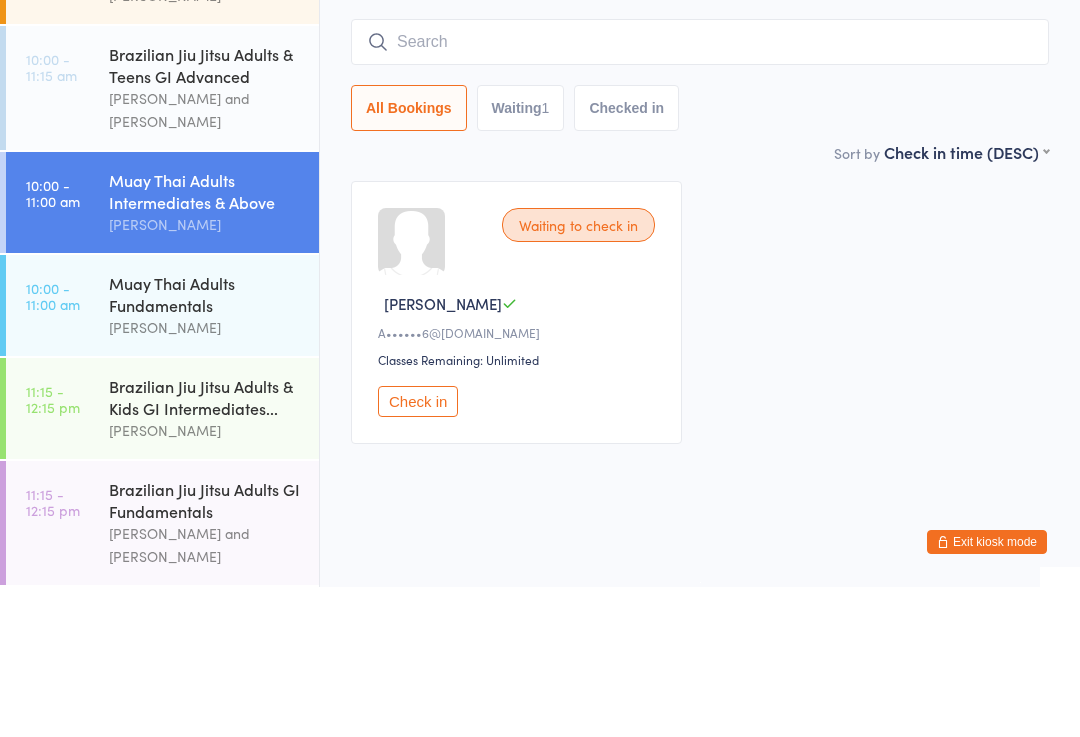 click on "Muay Thai Adults Intermediates & Above" at bounding box center [205, 341] 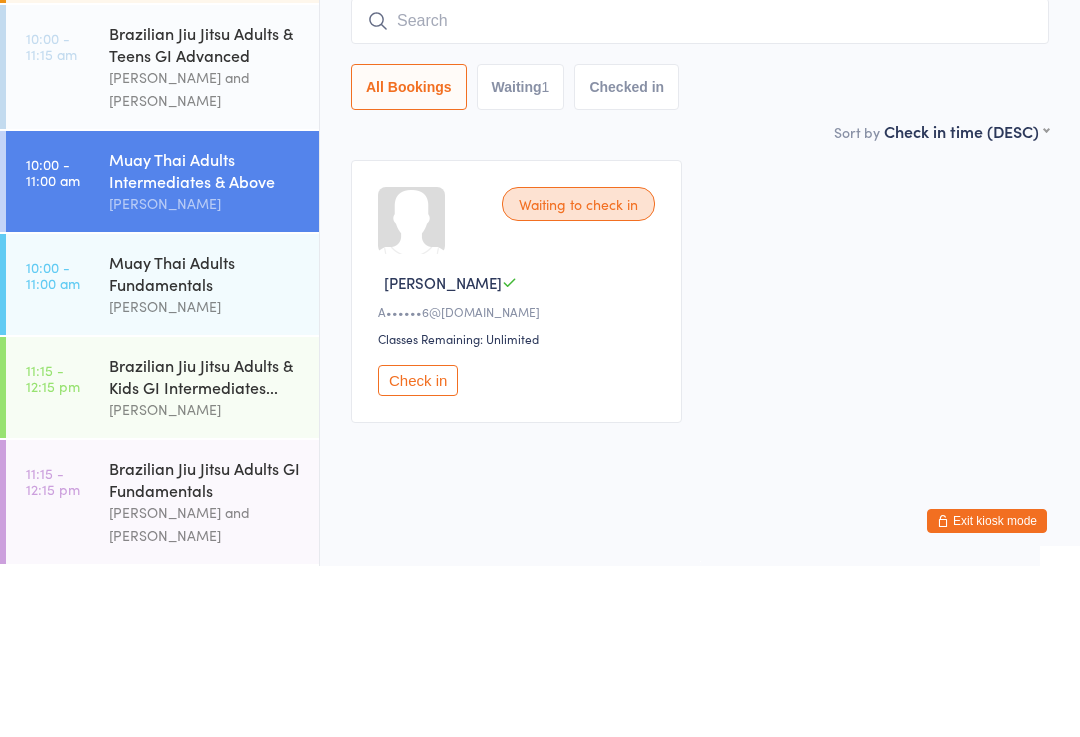 scroll, scrollTop: 21, scrollLeft: 0, axis: vertical 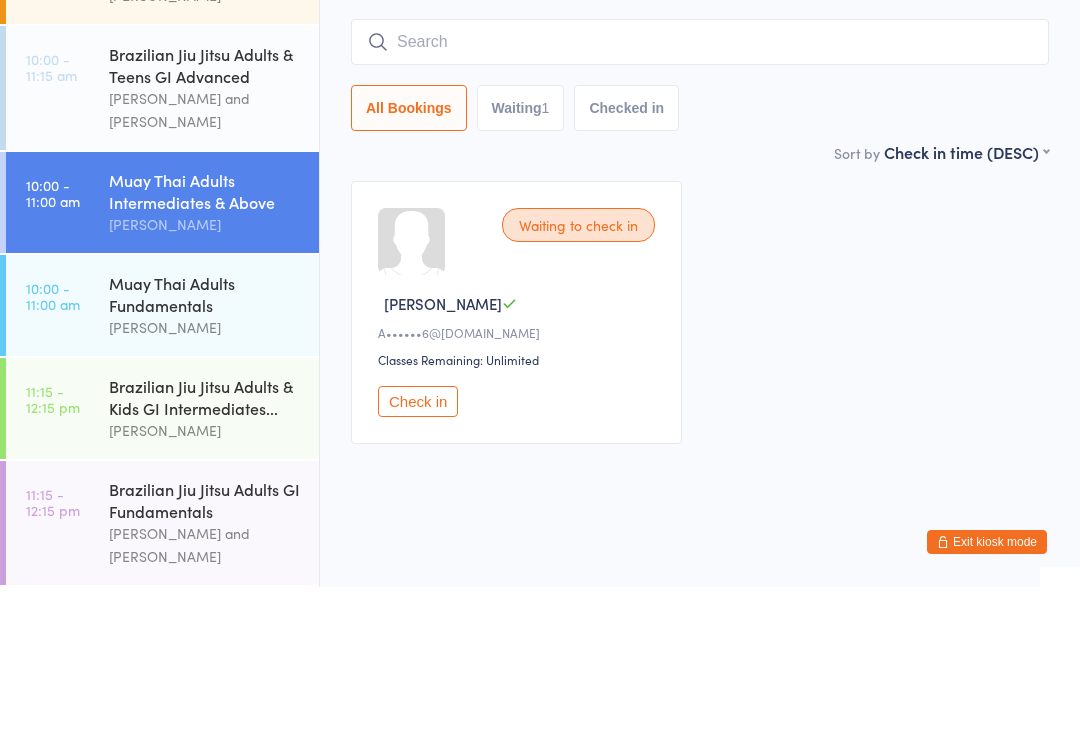 click on "Muay Thai Adults Intermediates & Above" at bounding box center [205, 341] 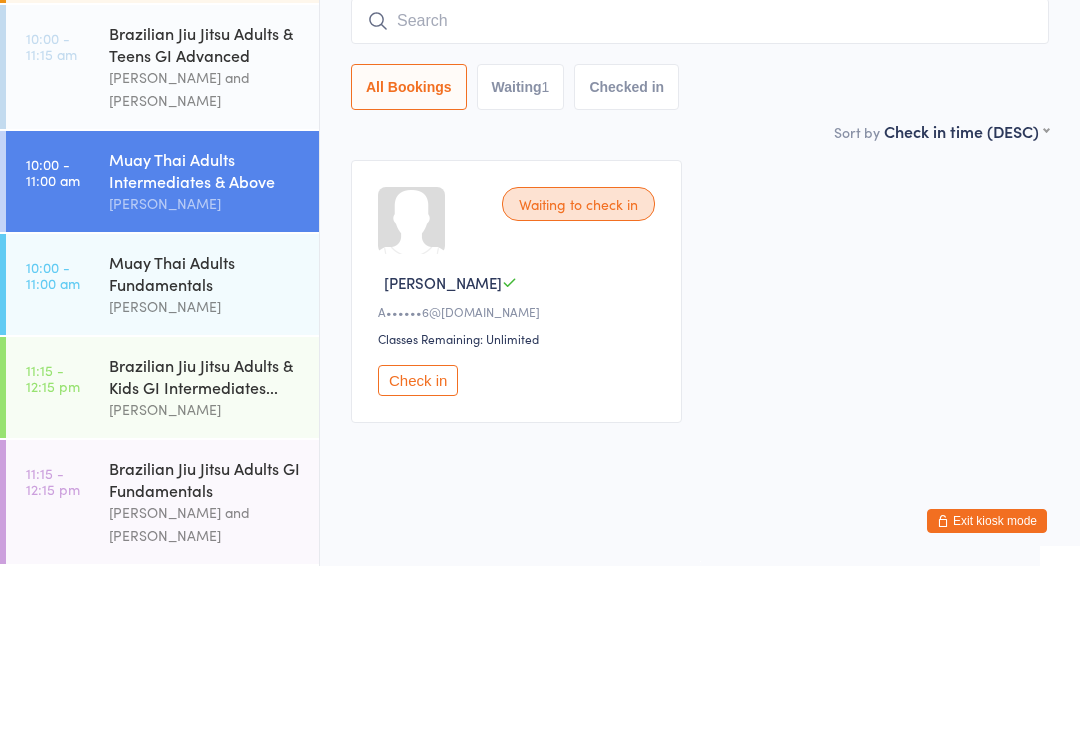 scroll, scrollTop: 21, scrollLeft: 0, axis: vertical 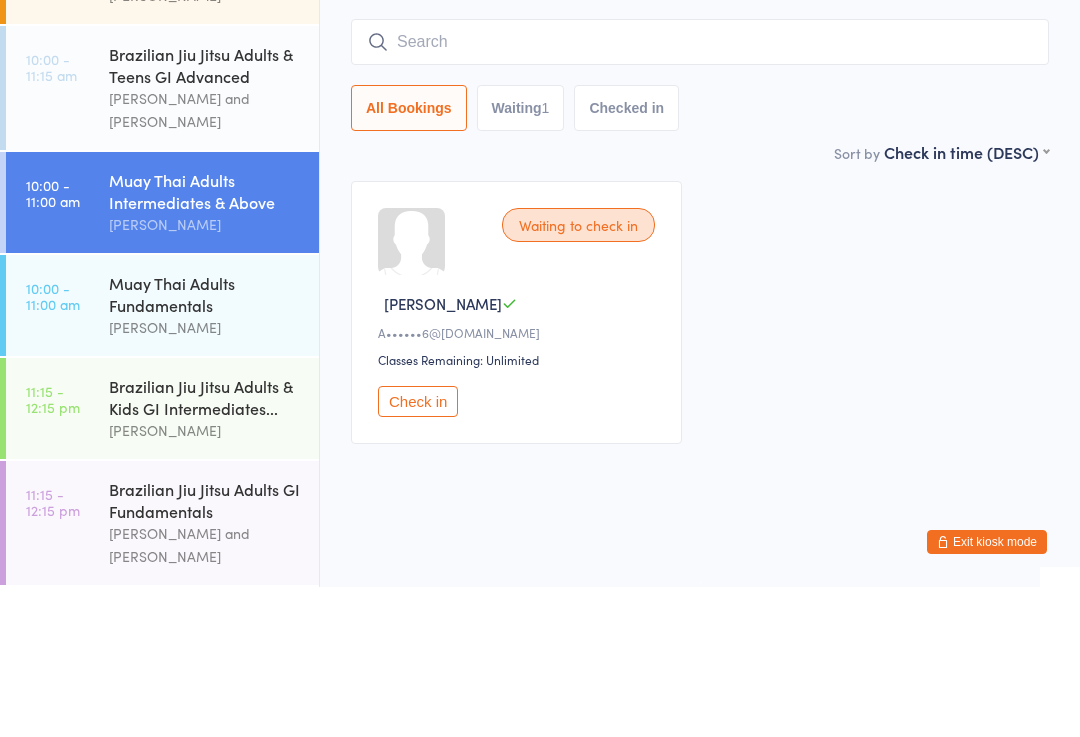 click on "Waiting to check in [PERSON_NAME] W  A••••••6@[DOMAIN_NAME] Classes Remaining: Unlimited   Check in" at bounding box center (700, 462) 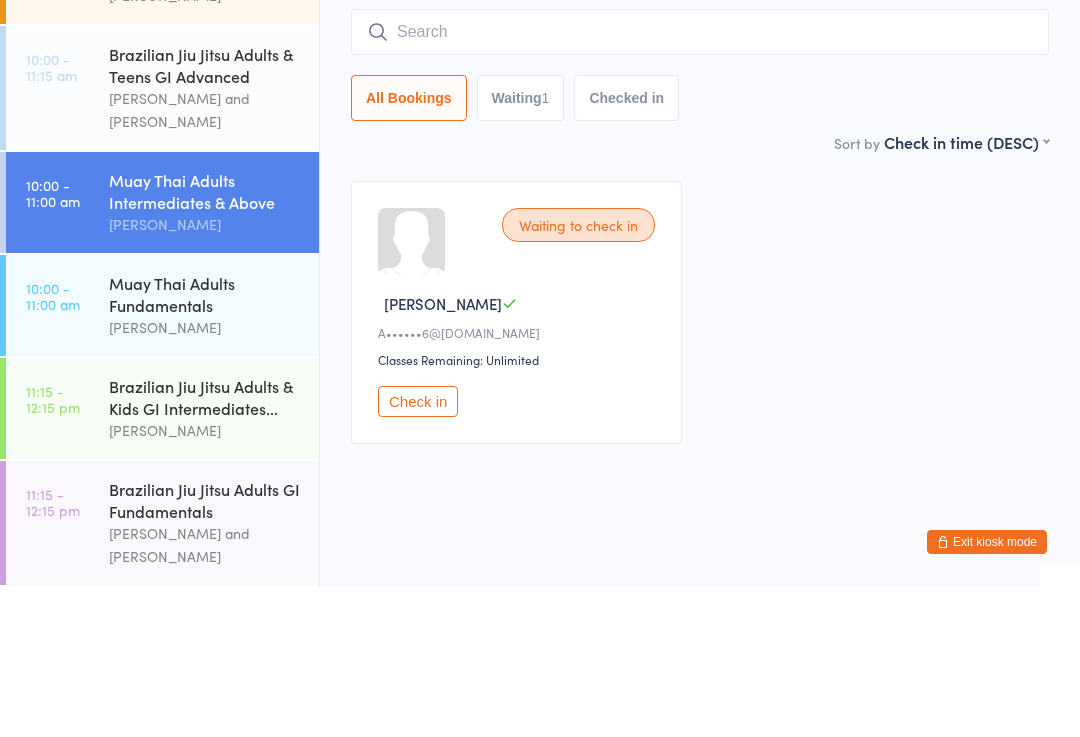 click on "Muay Thai Adults Intermediates & Above" at bounding box center (205, 341) 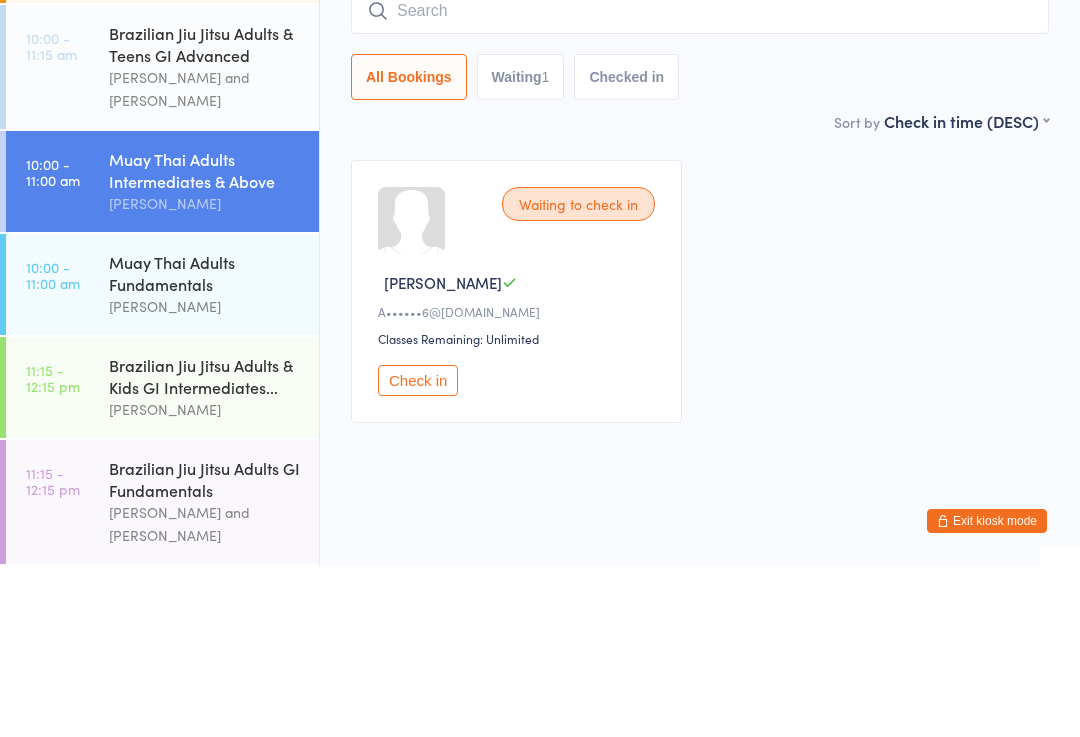 scroll, scrollTop: 21, scrollLeft: 0, axis: vertical 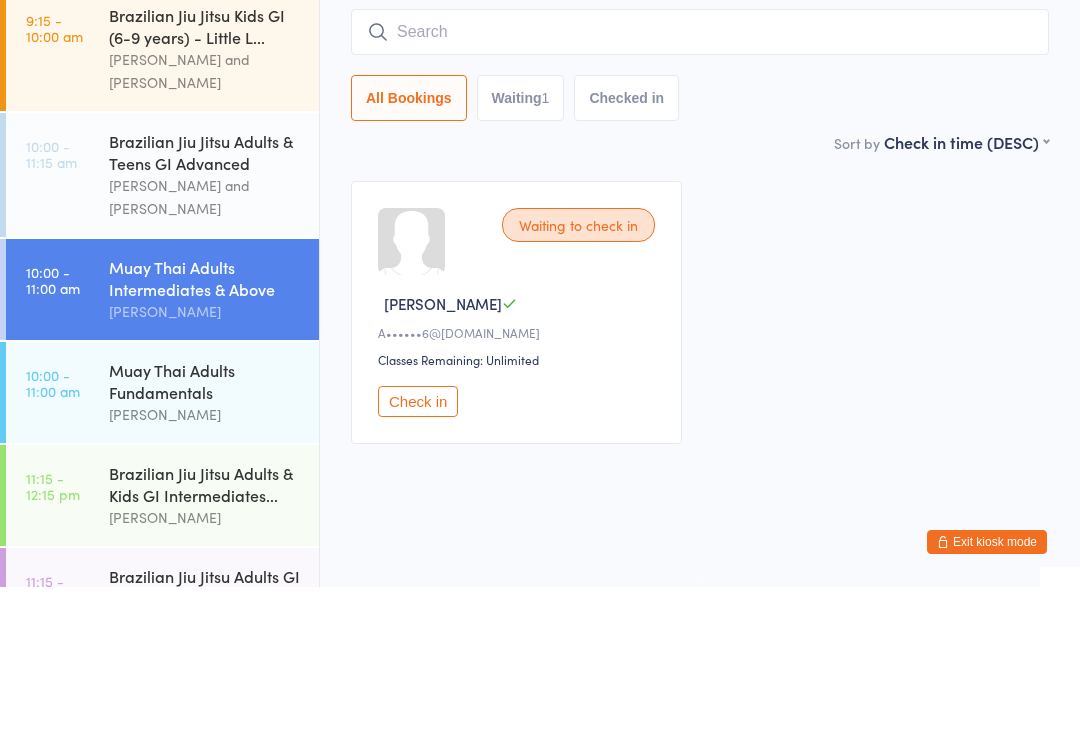 click on "[PERSON_NAME]" at bounding box center [205, 461] 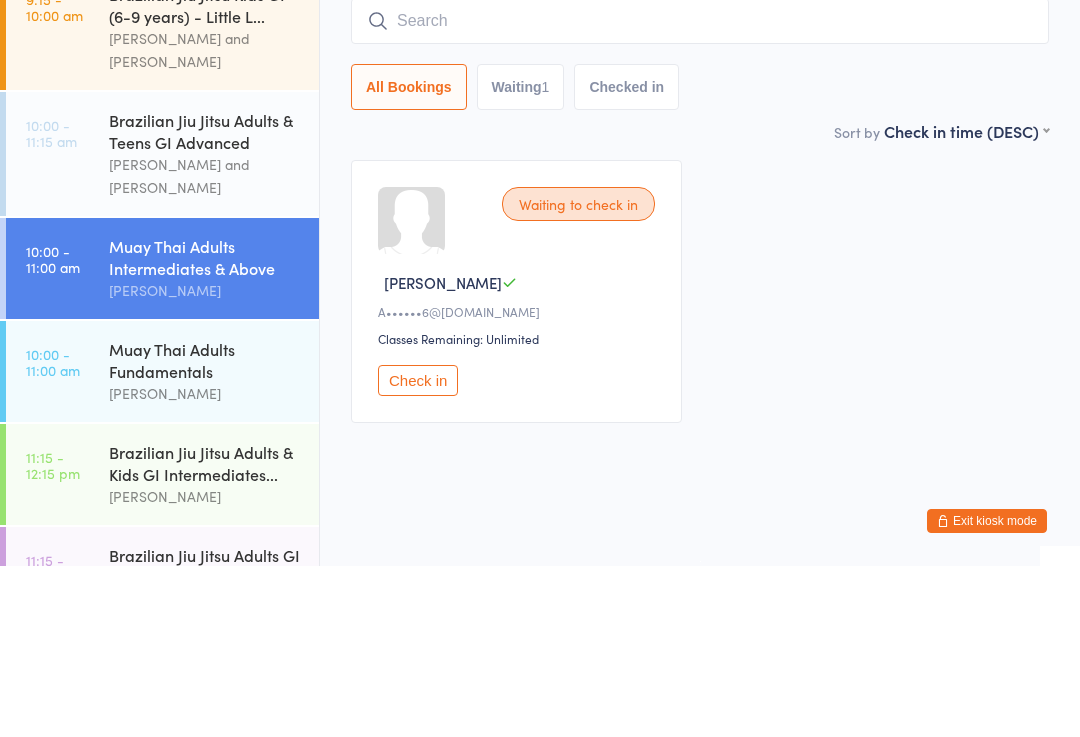 scroll, scrollTop: 21, scrollLeft: 0, axis: vertical 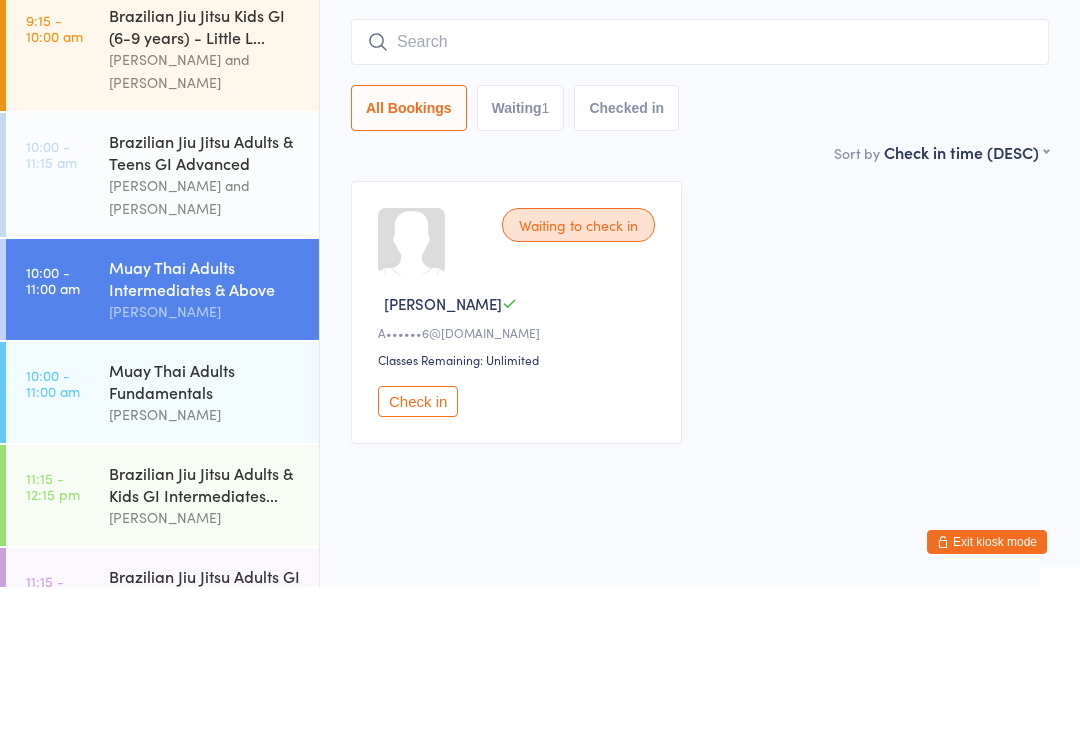 click at bounding box center (700, 192) 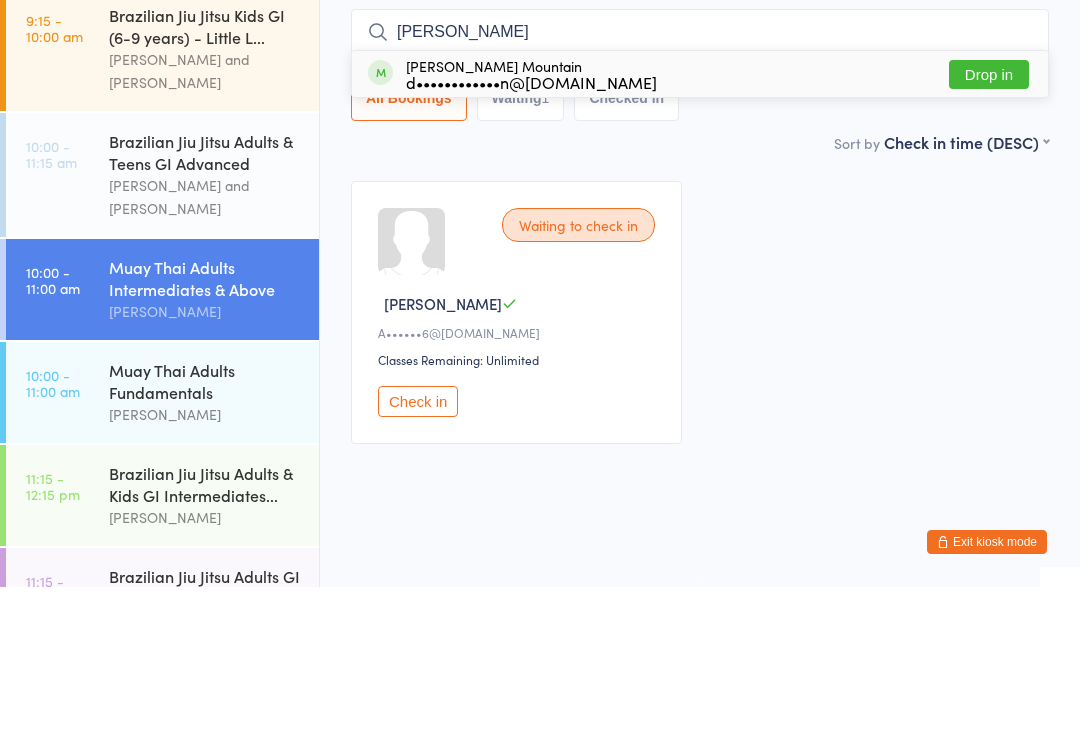 type on "[PERSON_NAME]" 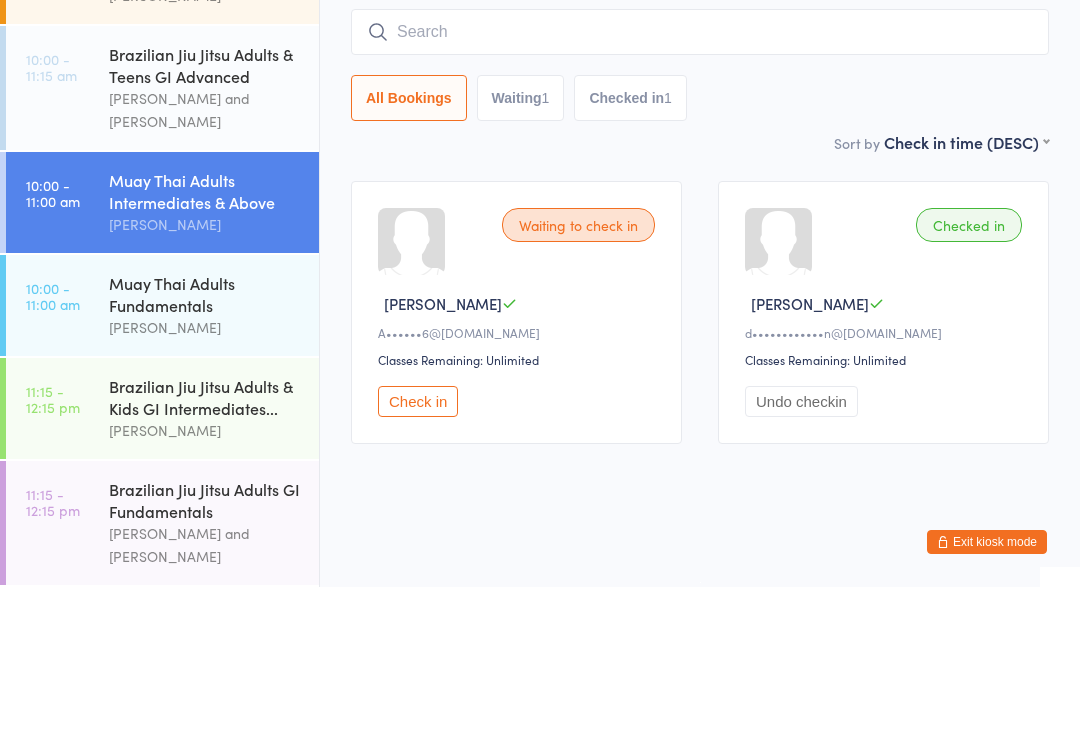 scroll, scrollTop: 500, scrollLeft: 0, axis: vertical 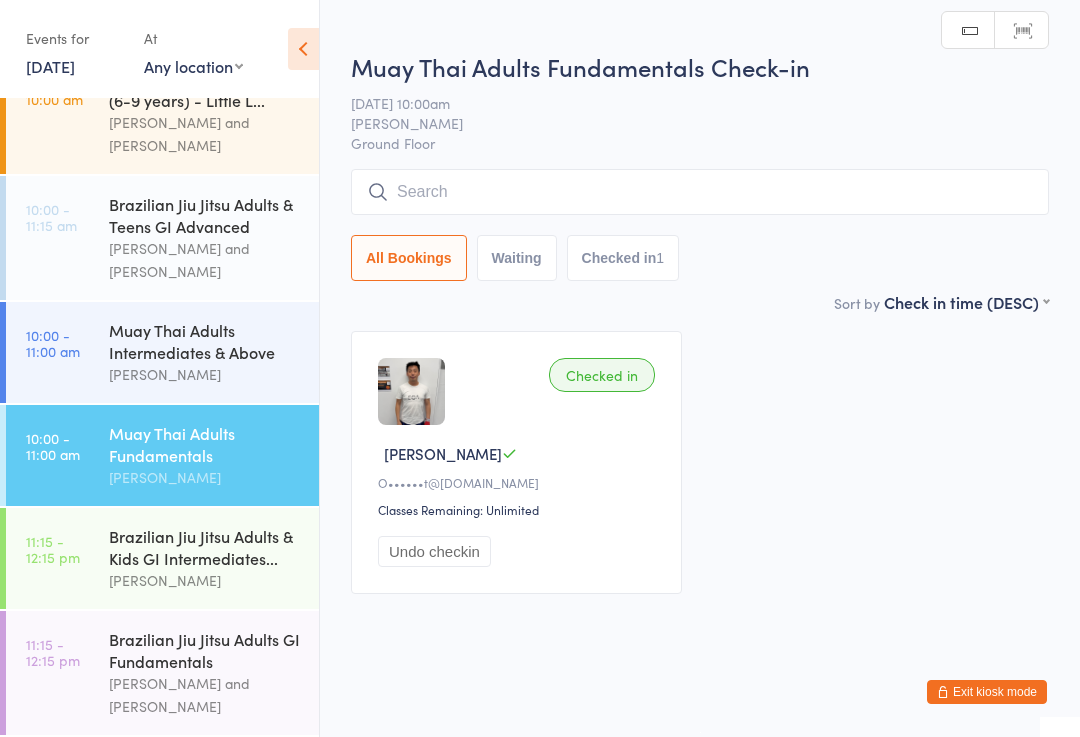 click at bounding box center [700, 192] 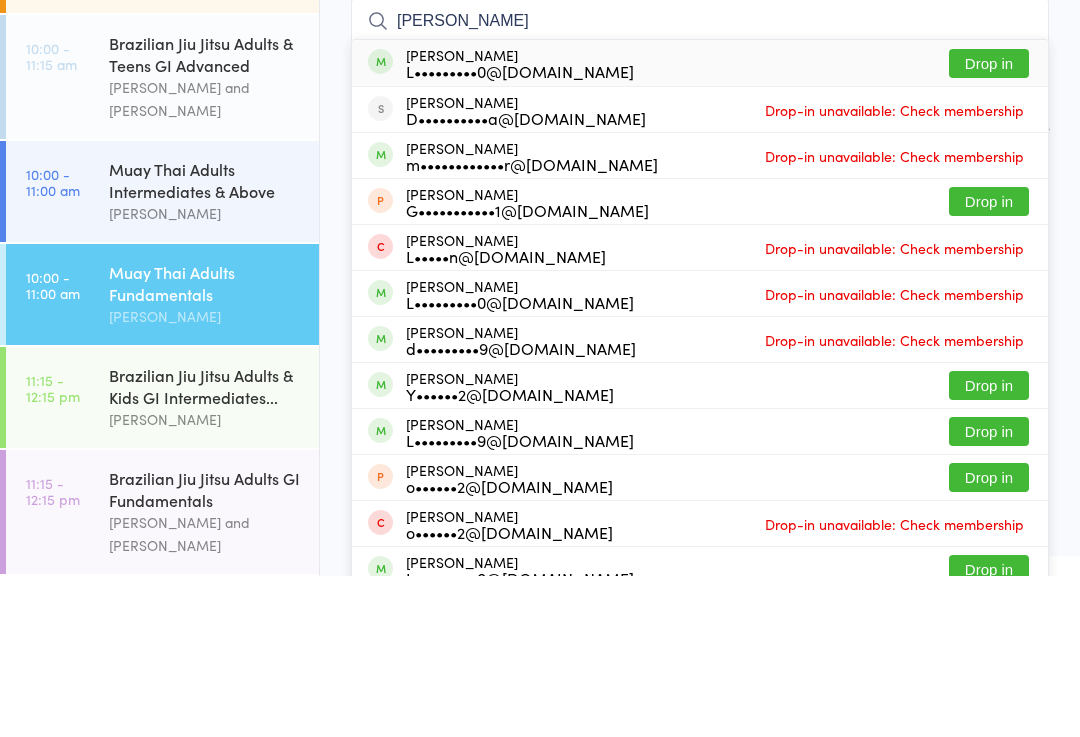 type on "[PERSON_NAME]" 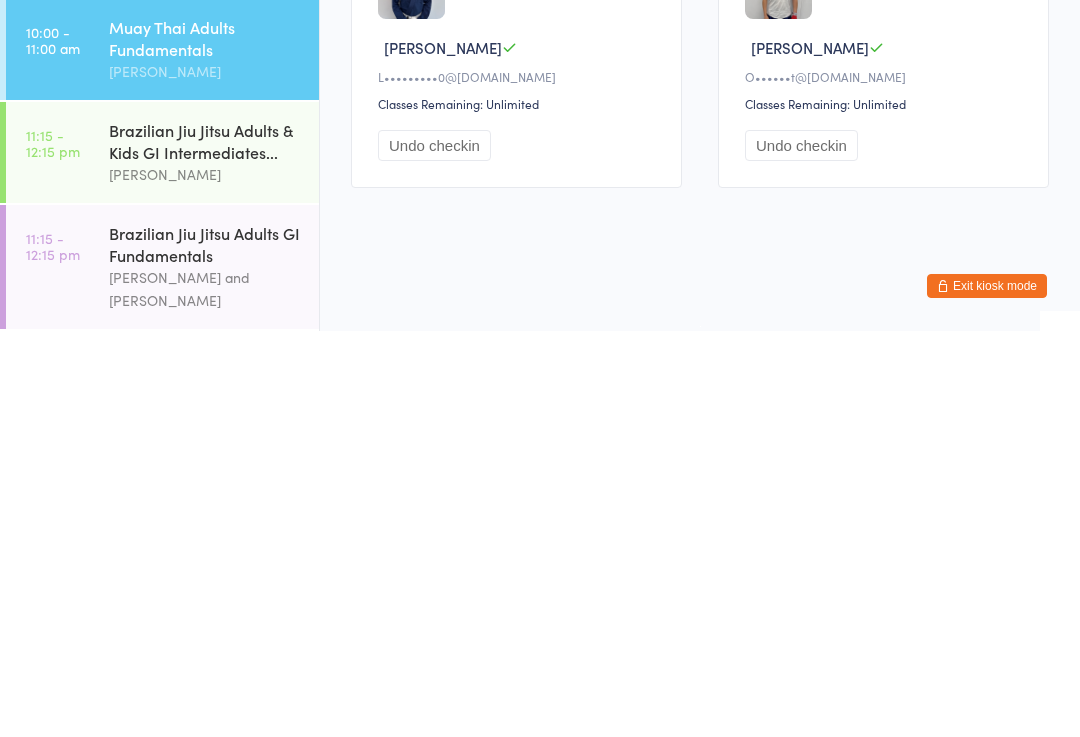 scroll, scrollTop: 21, scrollLeft: 0, axis: vertical 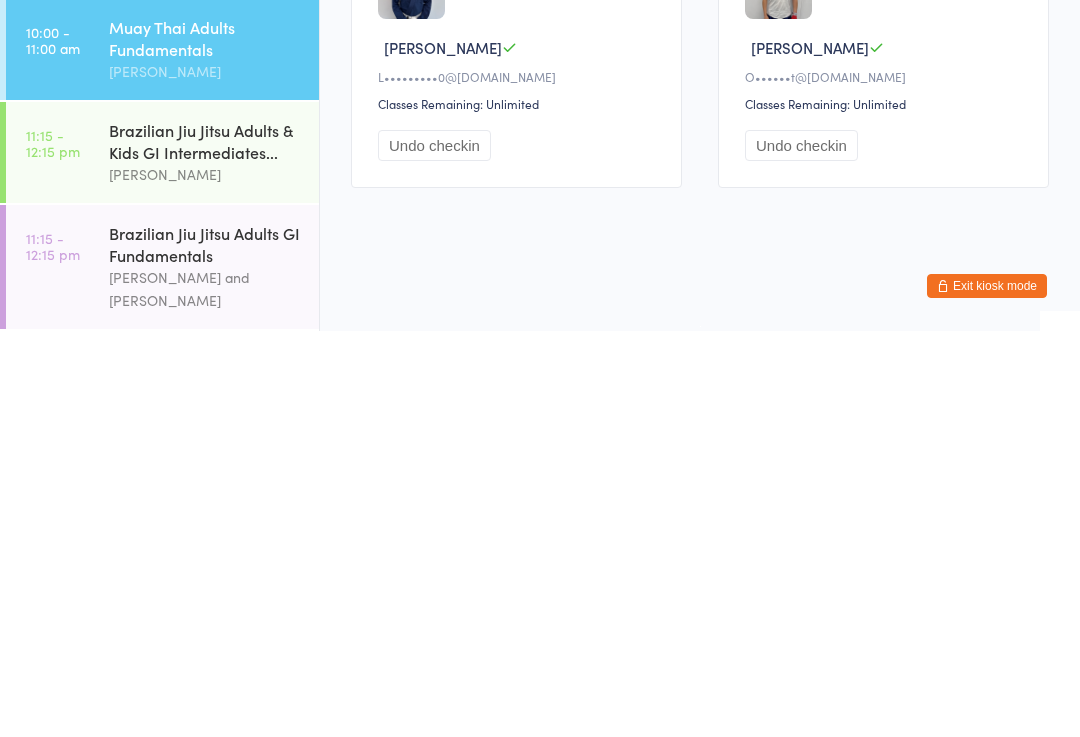click on "[PERSON_NAME] and [PERSON_NAME]" at bounding box center (205, 695) 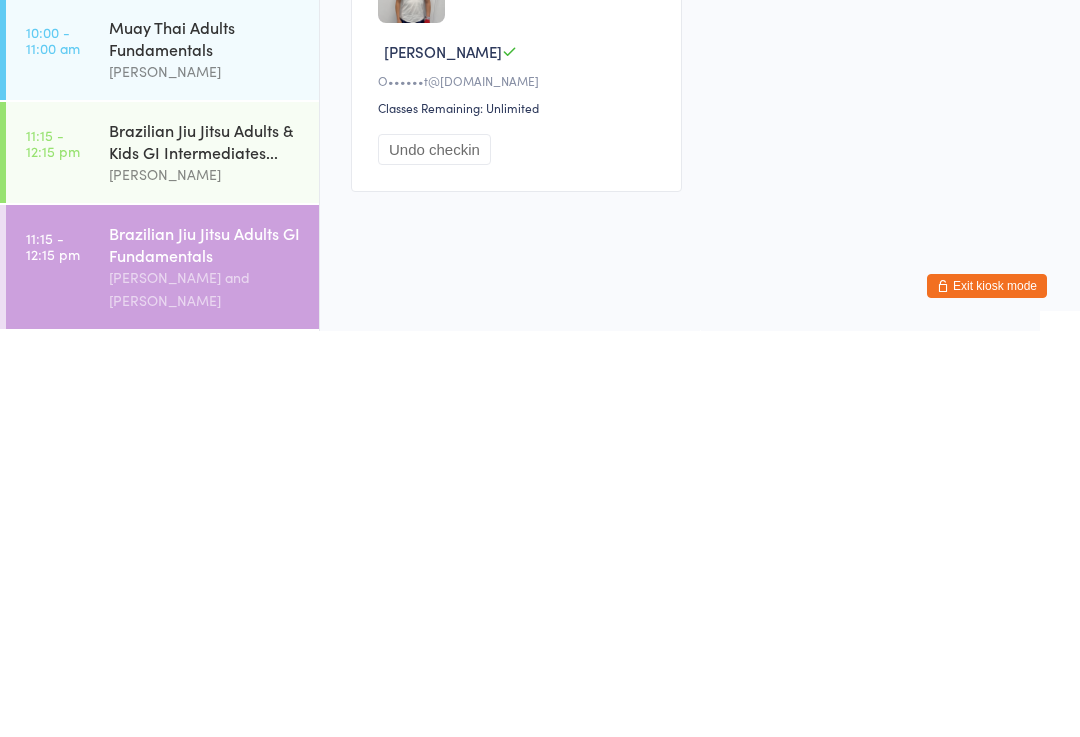 scroll, scrollTop: 41, scrollLeft: 0, axis: vertical 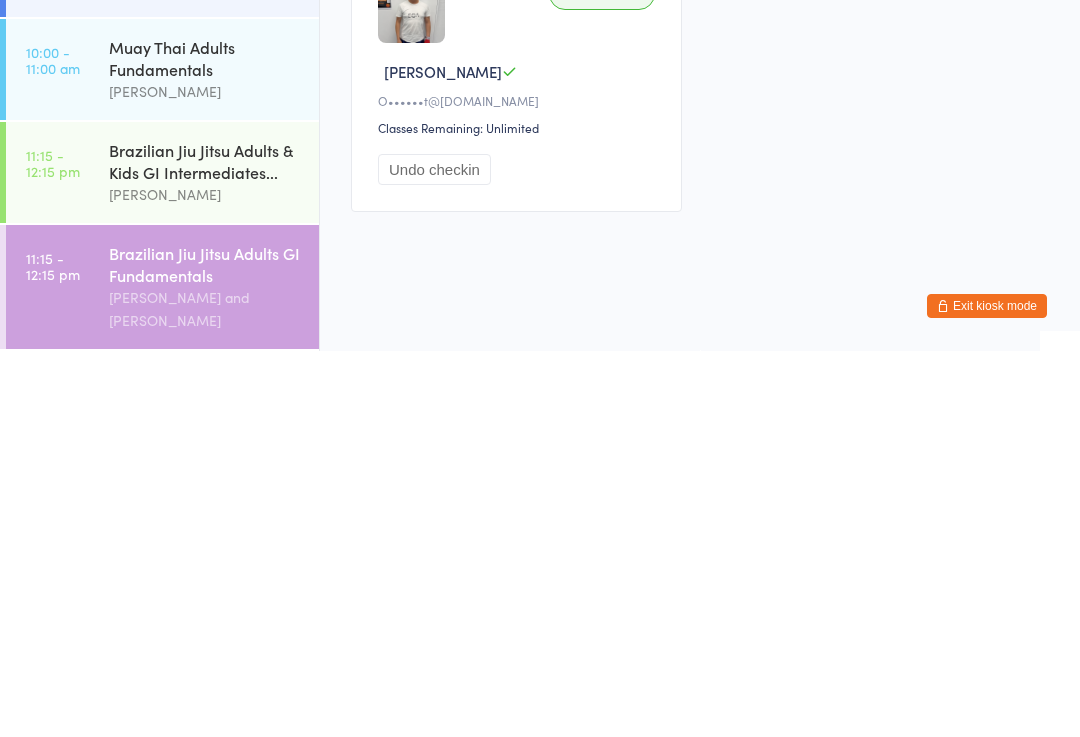 click at bounding box center [700, 196] 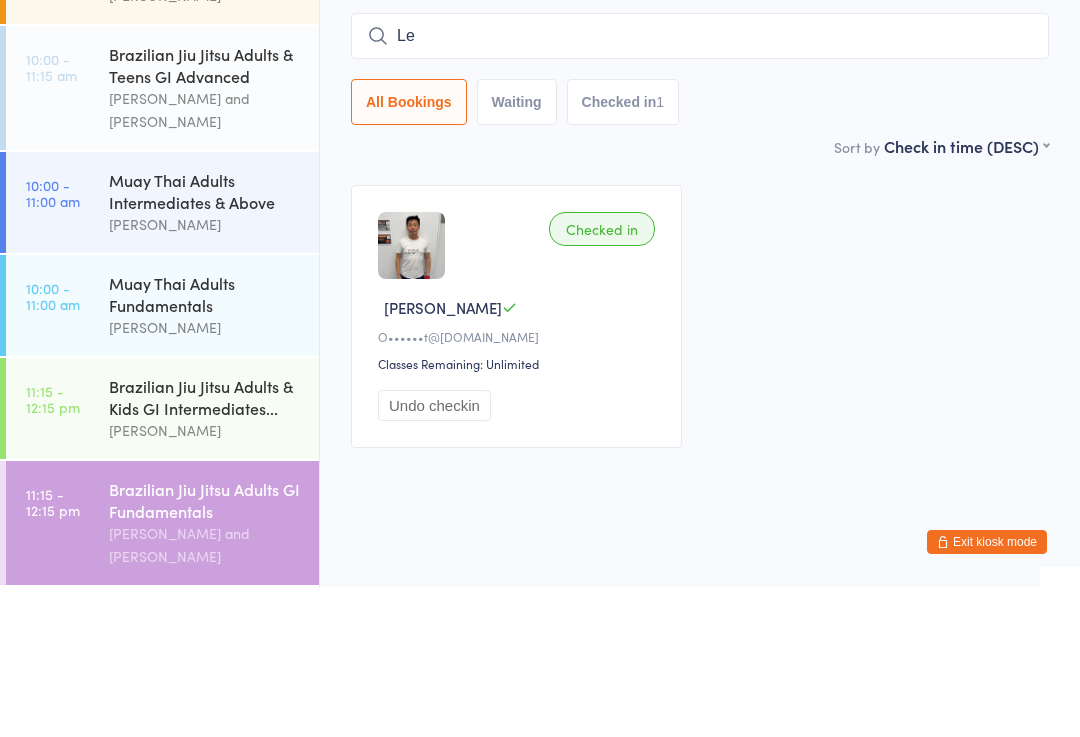 type on "[PERSON_NAME]" 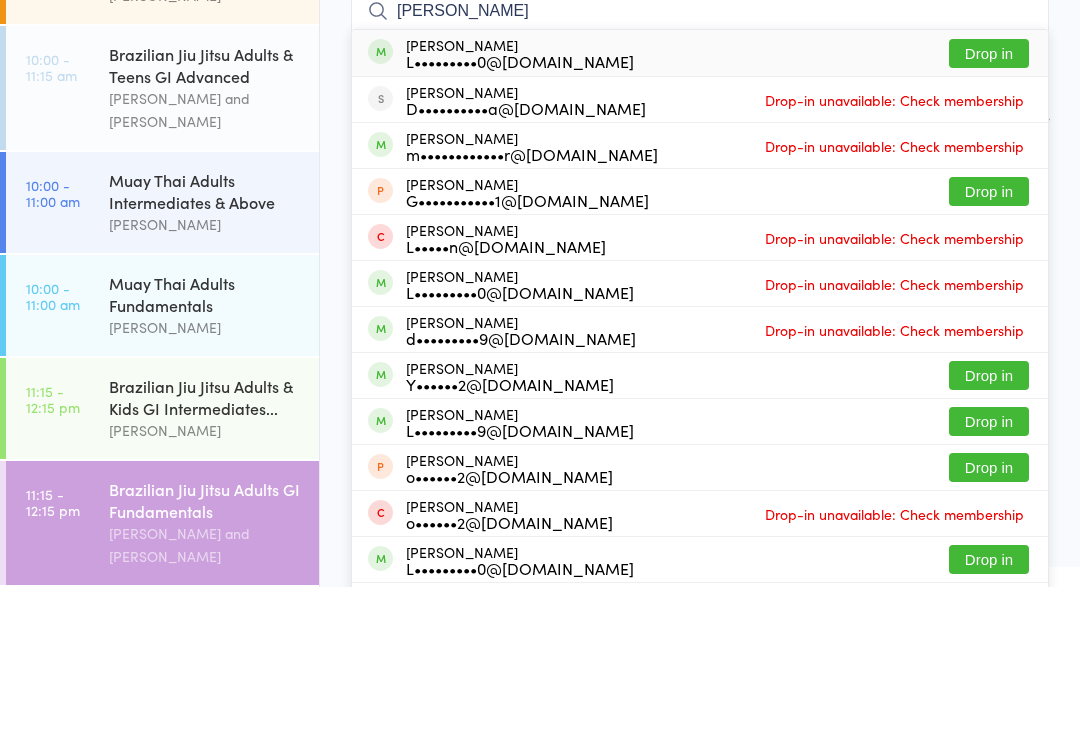 type 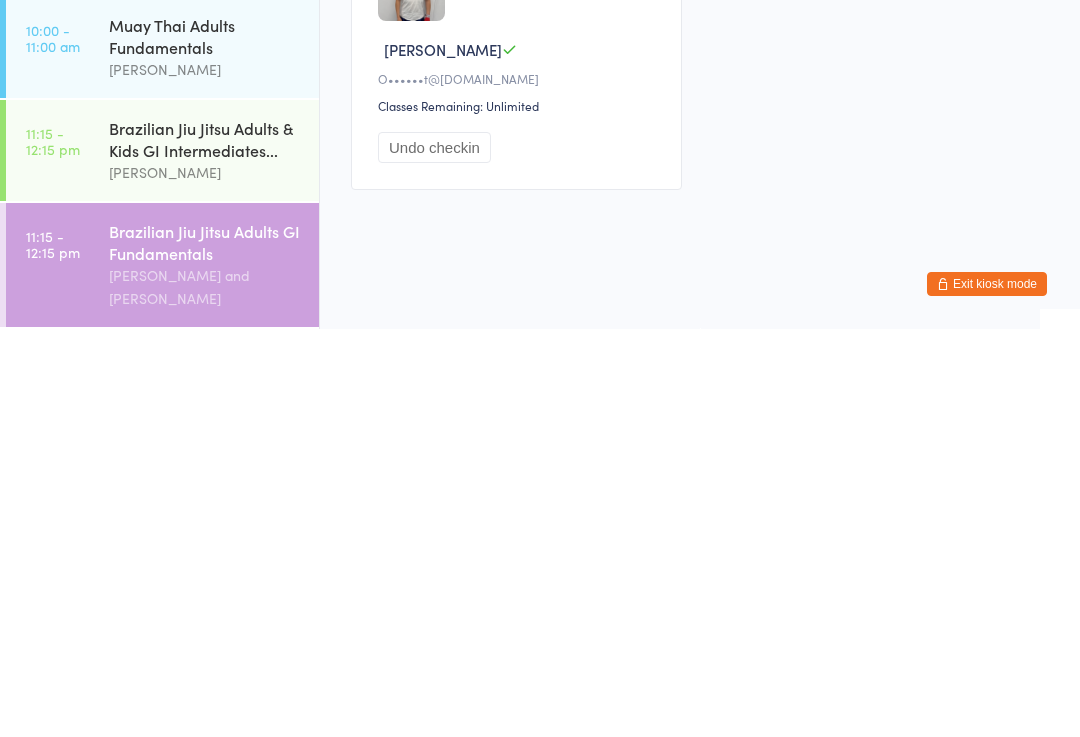 scroll, scrollTop: 491, scrollLeft: 0, axis: vertical 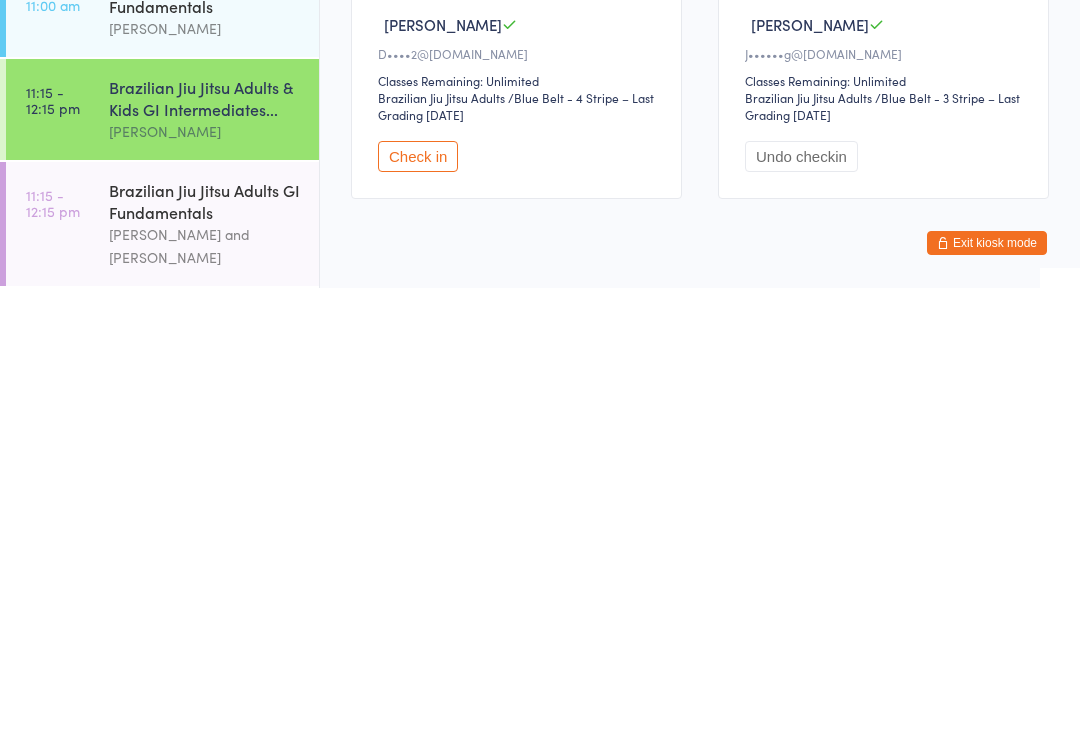 click at bounding box center (700, 212) 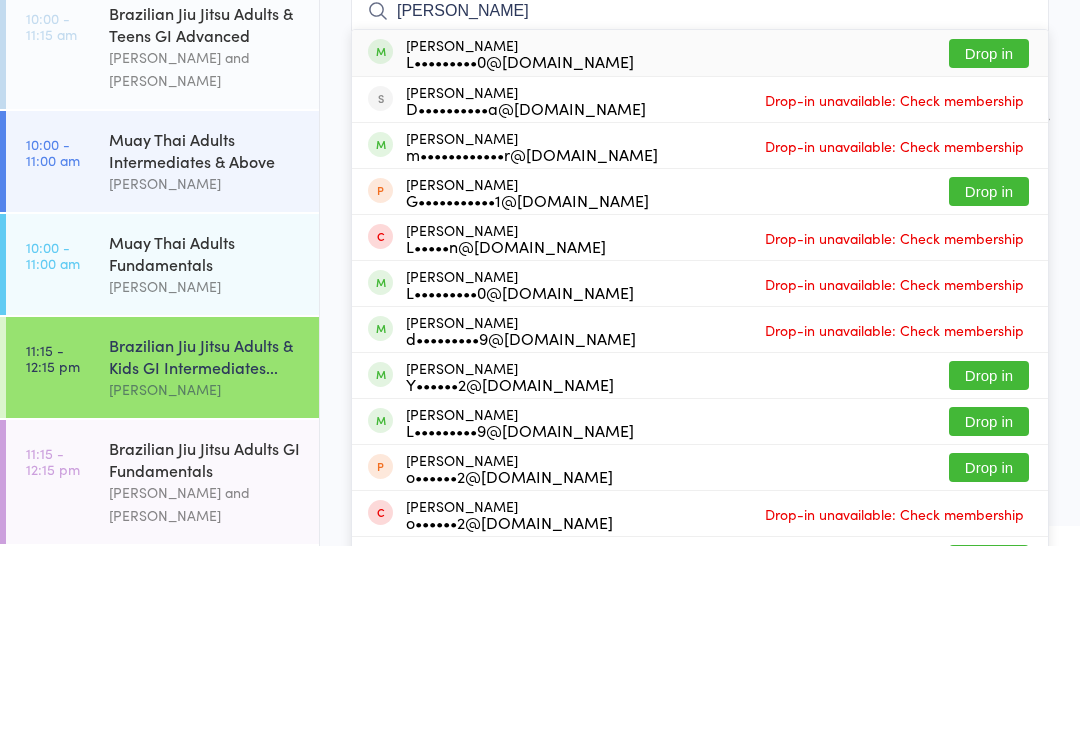type on "[PERSON_NAME]" 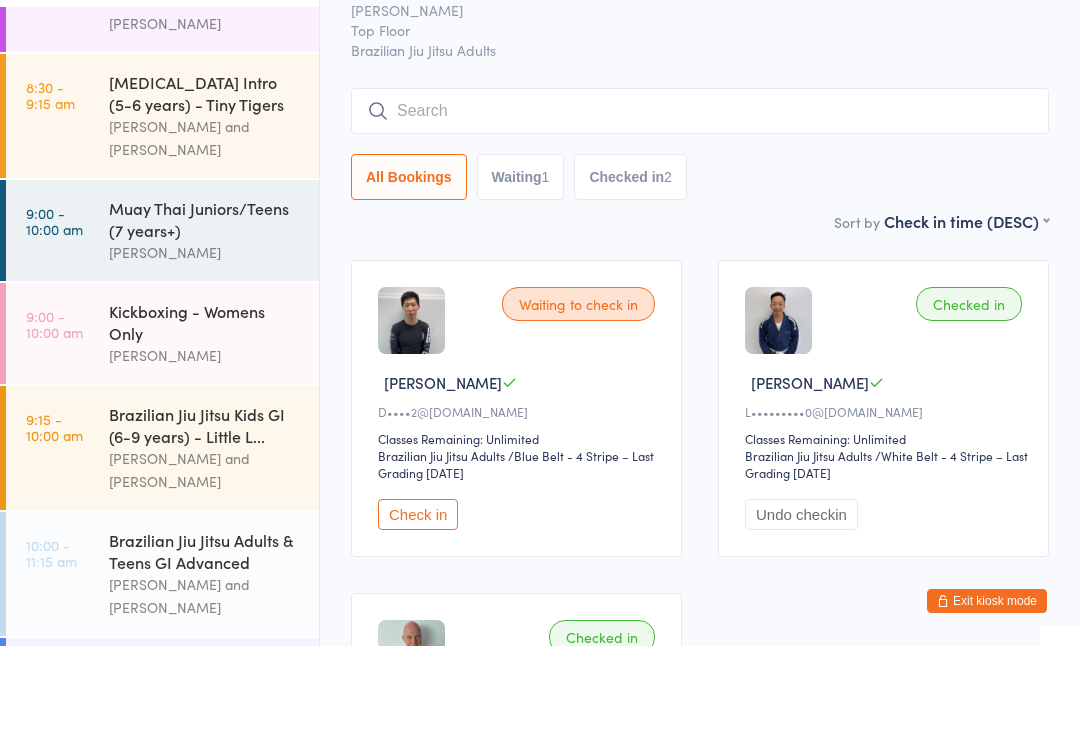 scroll, scrollTop: 54, scrollLeft: 0, axis: vertical 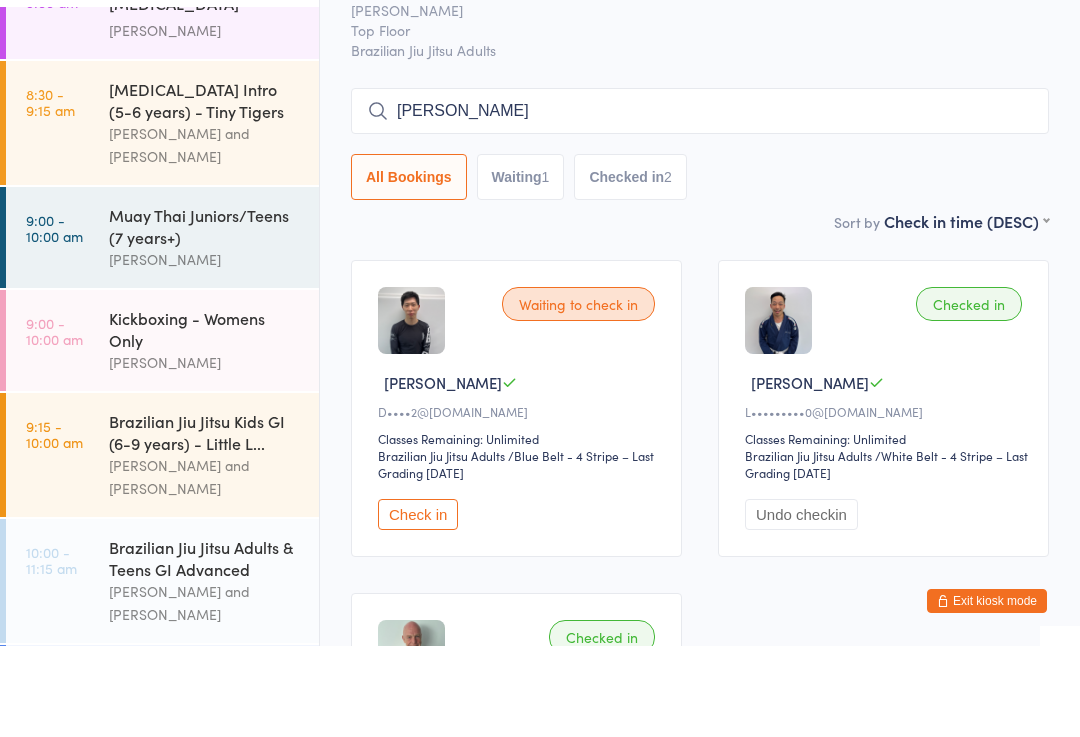 type on "[PERSON_NAME]" 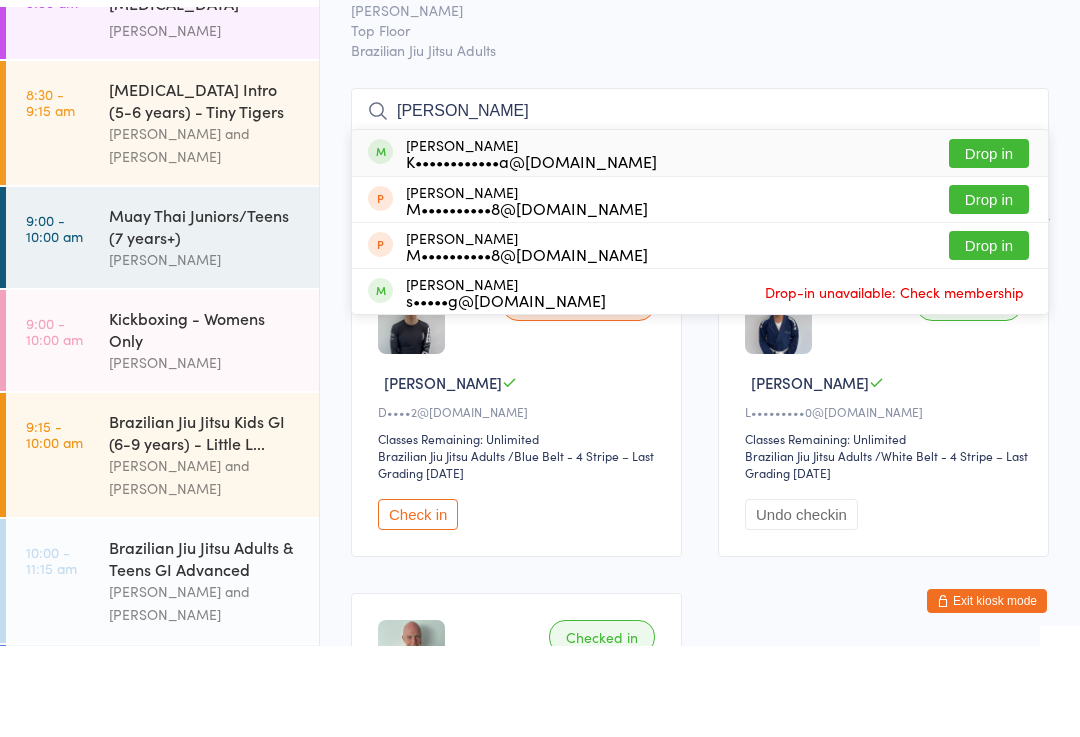 click on "Muay Thai Juniors/Teens (7 years+)" at bounding box center [205, 317] 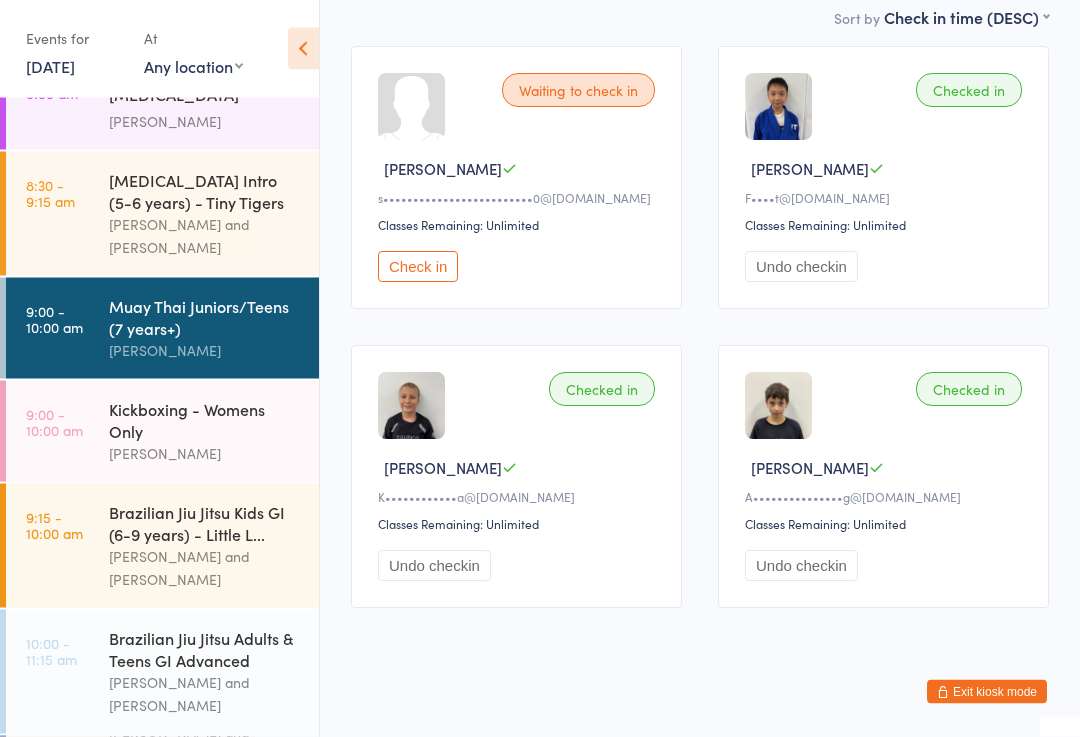 scroll, scrollTop: 293, scrollLeft: 0, axis: vertical 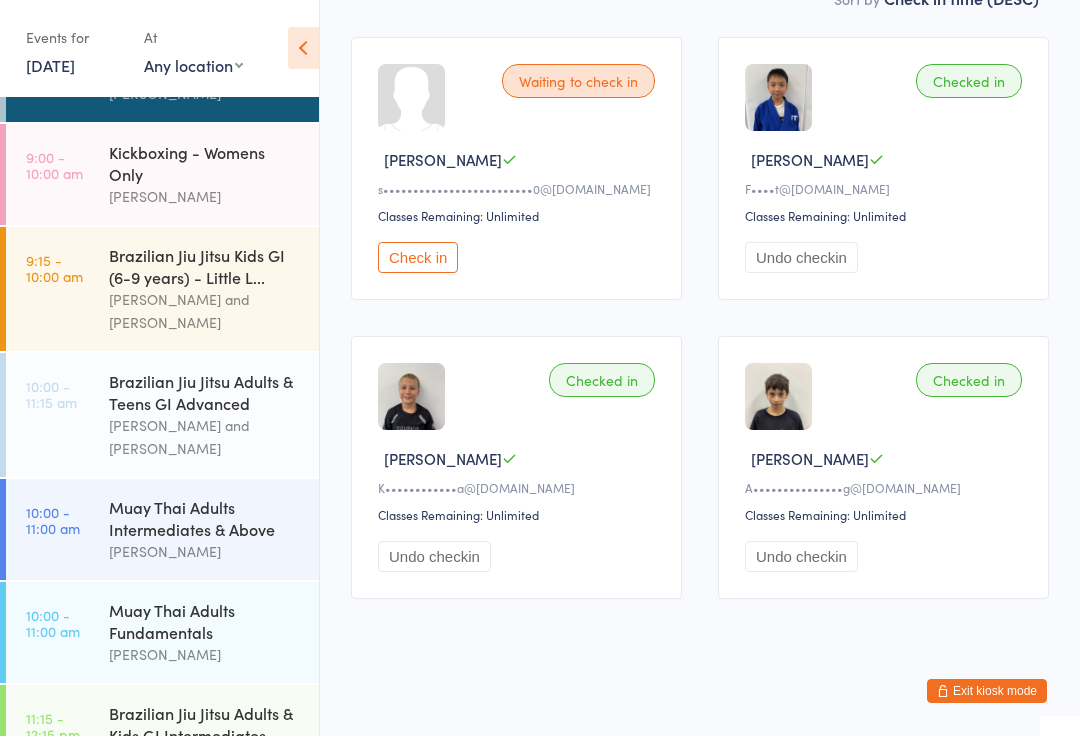 click on "Muay Thai Adults Fundamentals" at bounding box center [205, 622] 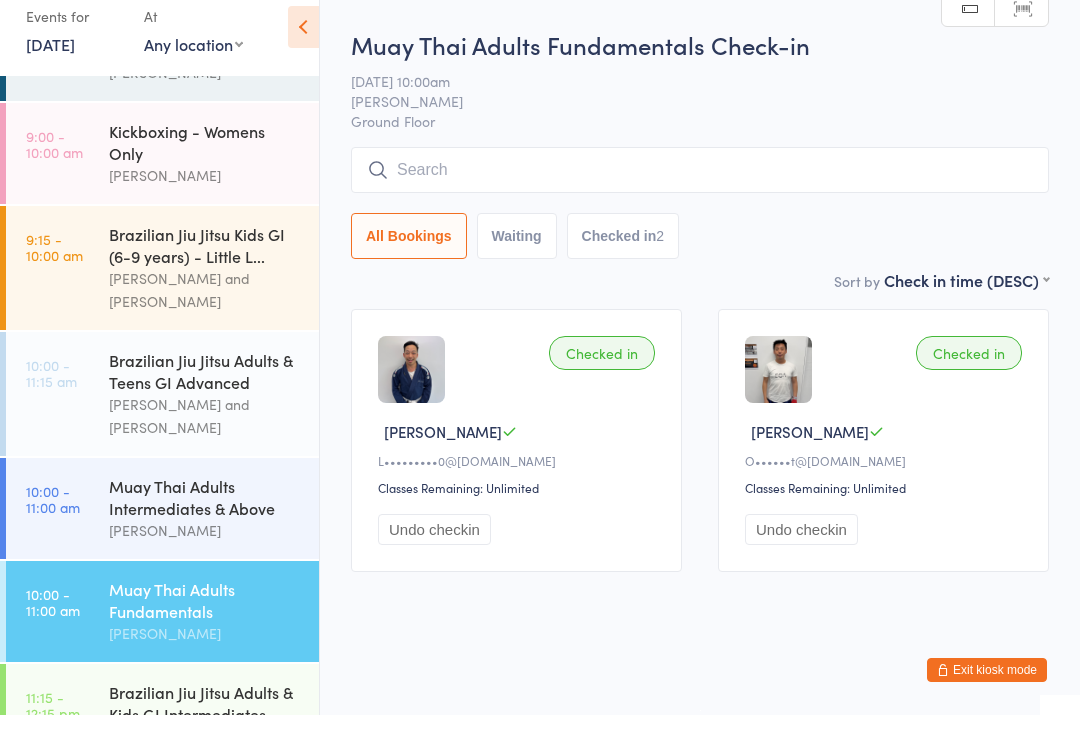 scroll, scrollTop: 0, scrollLeft: 0, axis: both 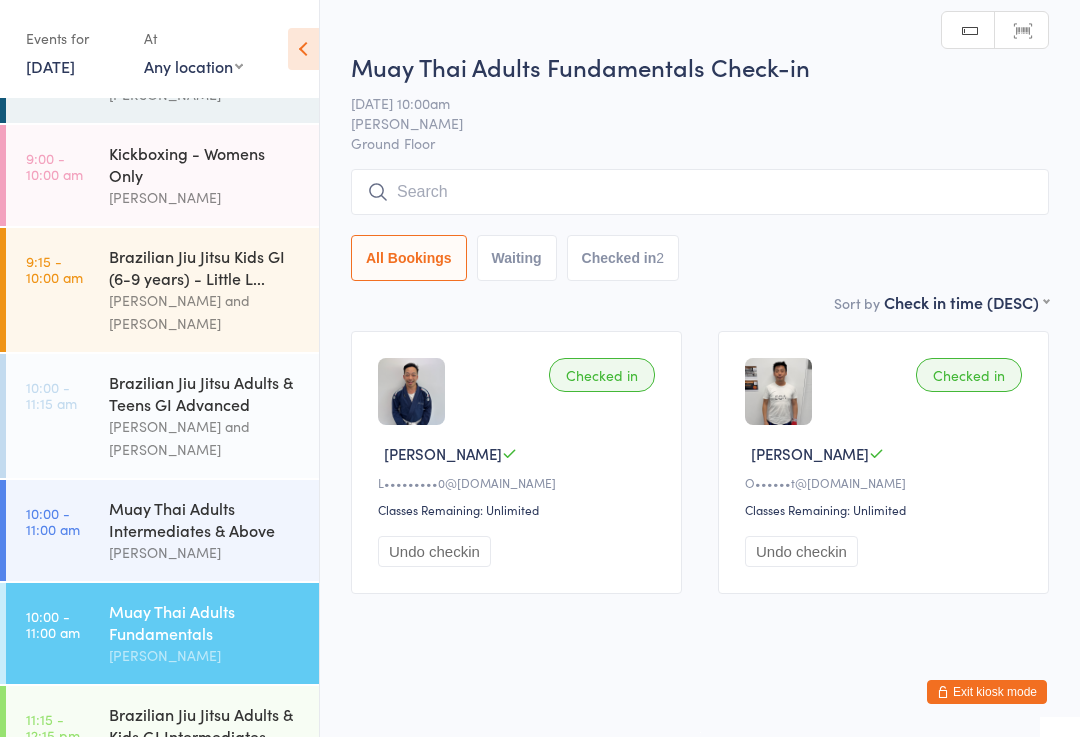 click at bounding box center [700, 192] 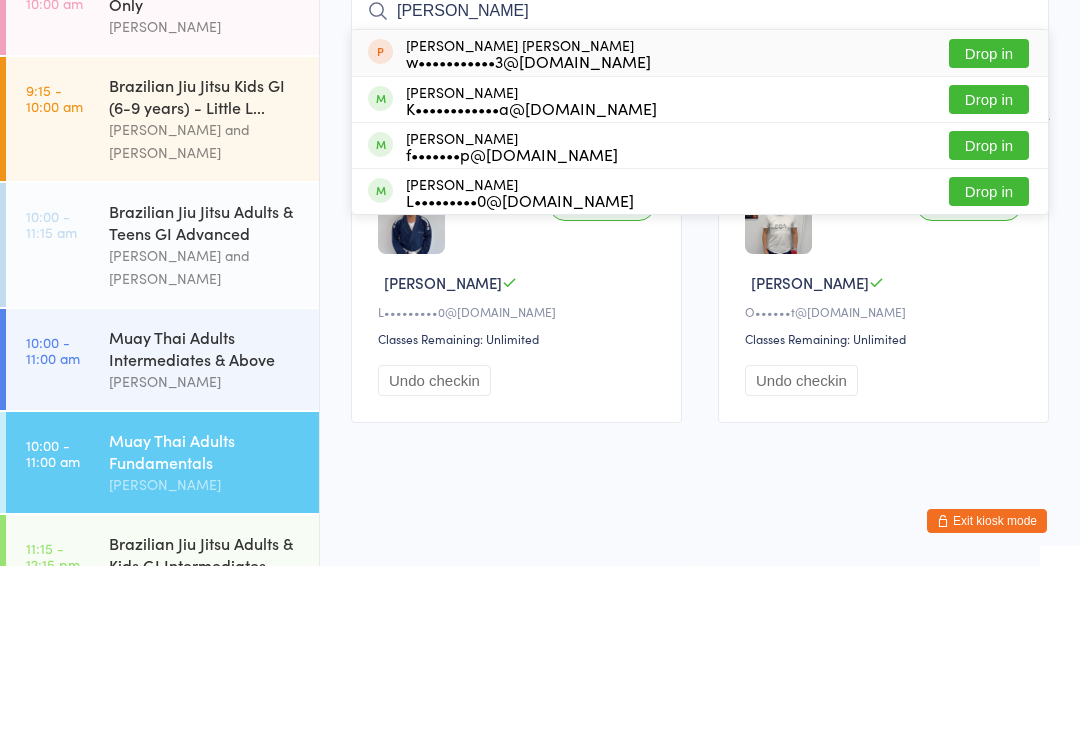 type on "[PERSON_NAME]" 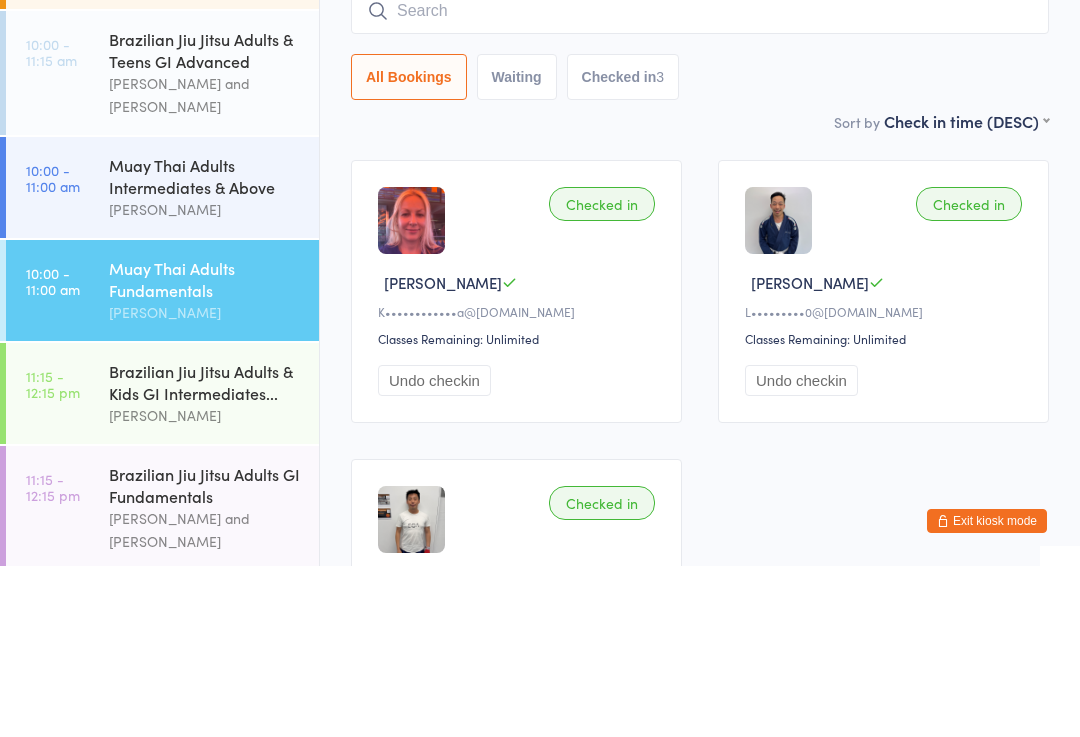 scroll, scrollTop: 483, scrollLeft: 0, axis: vertical 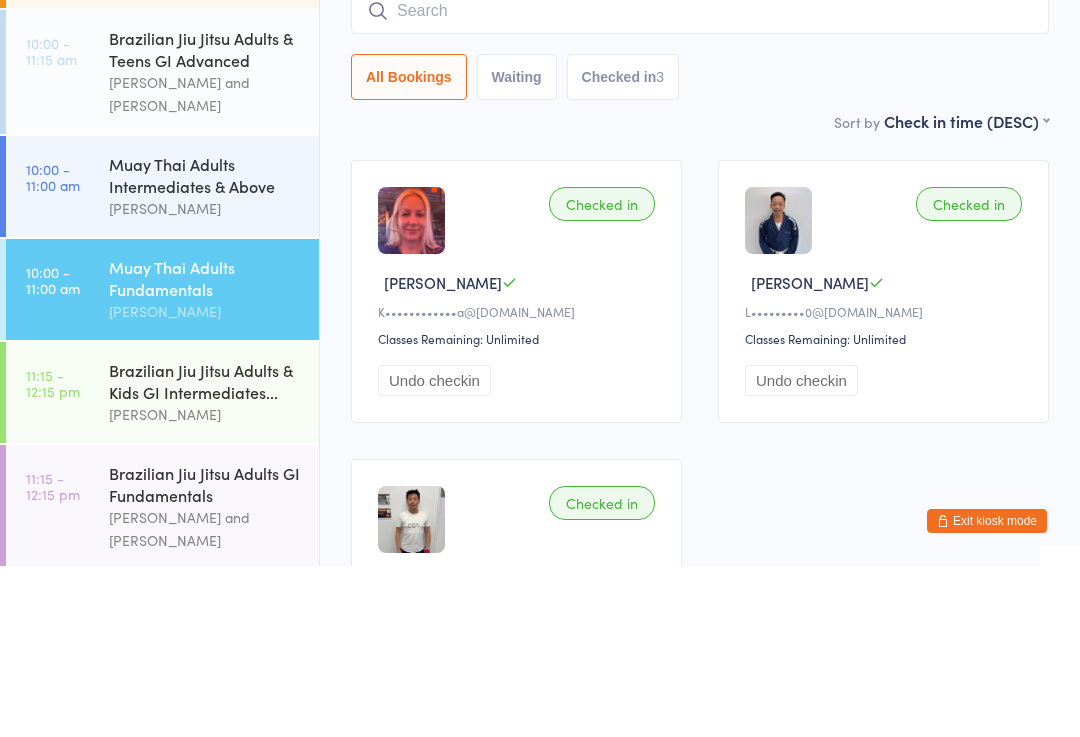 click on "Brazilian Jiu Jitsu Adults & Teens GI Advanced" at bounding box center (205, 220) 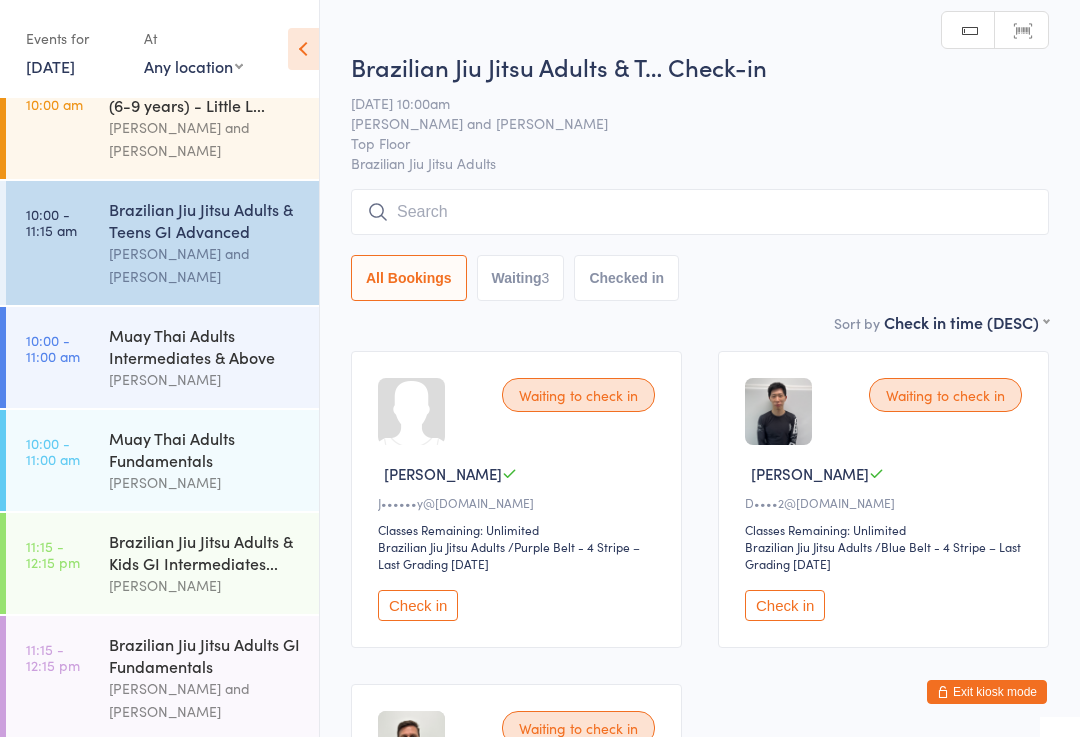 click at bounding box center [700, 212] 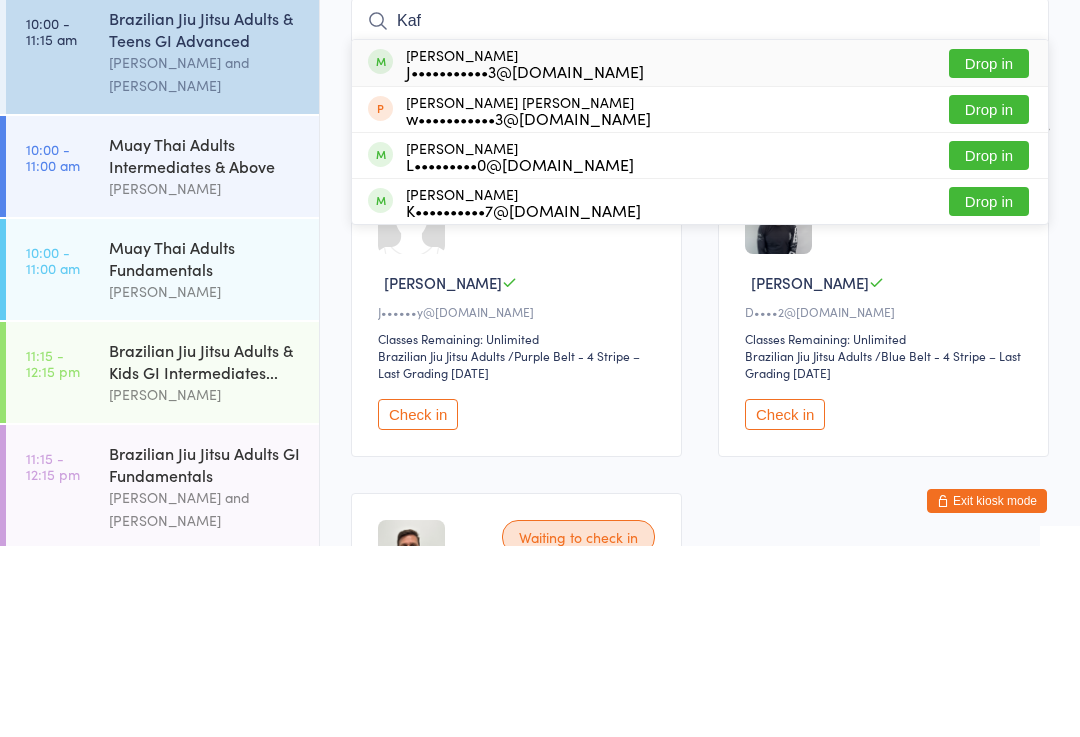 type on "Kaf" 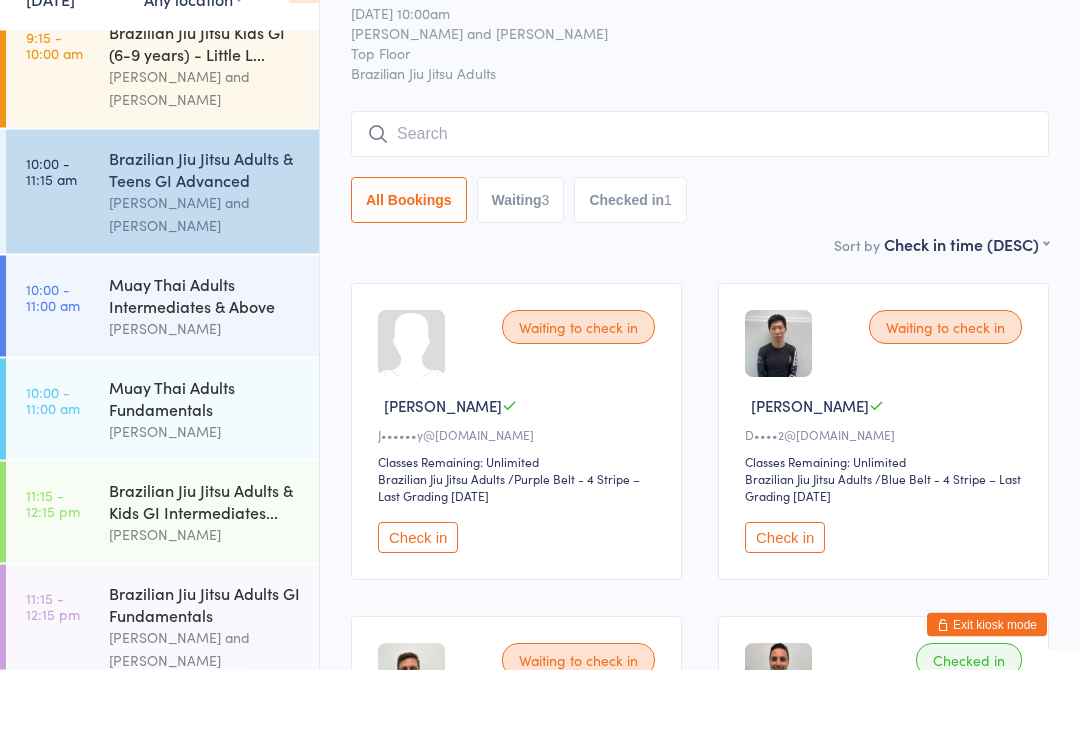 scroll, scrollTop: 467, scrollLeft: 0, axis: vertical 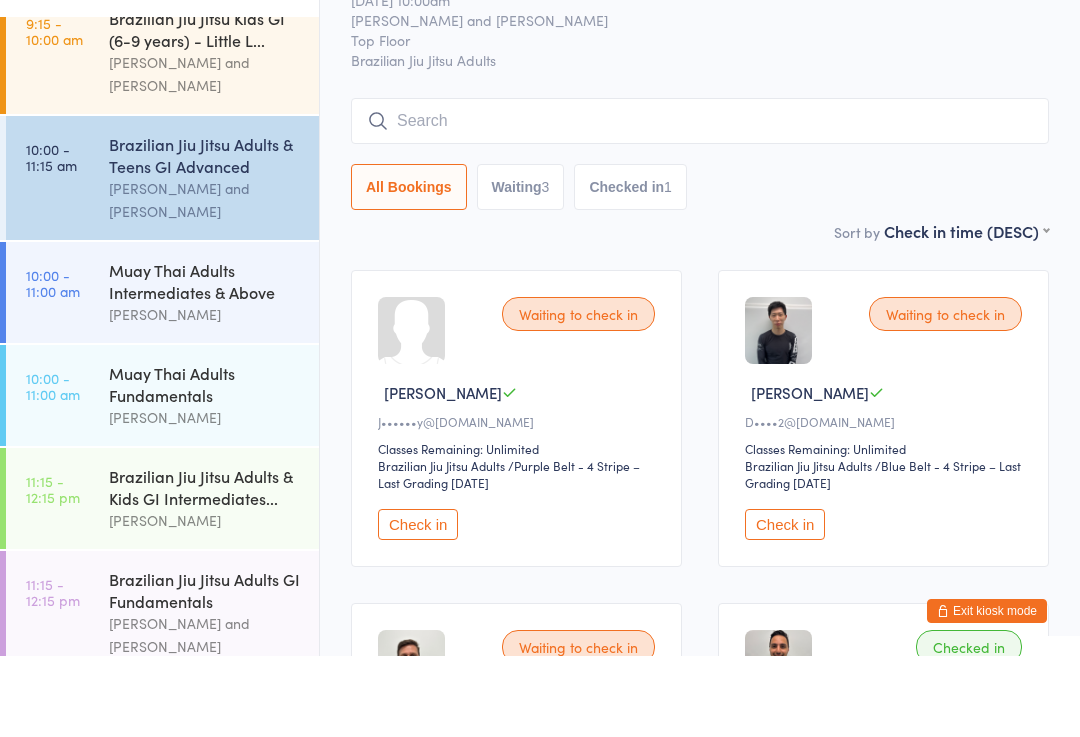 click at bounding box center (700, 202) 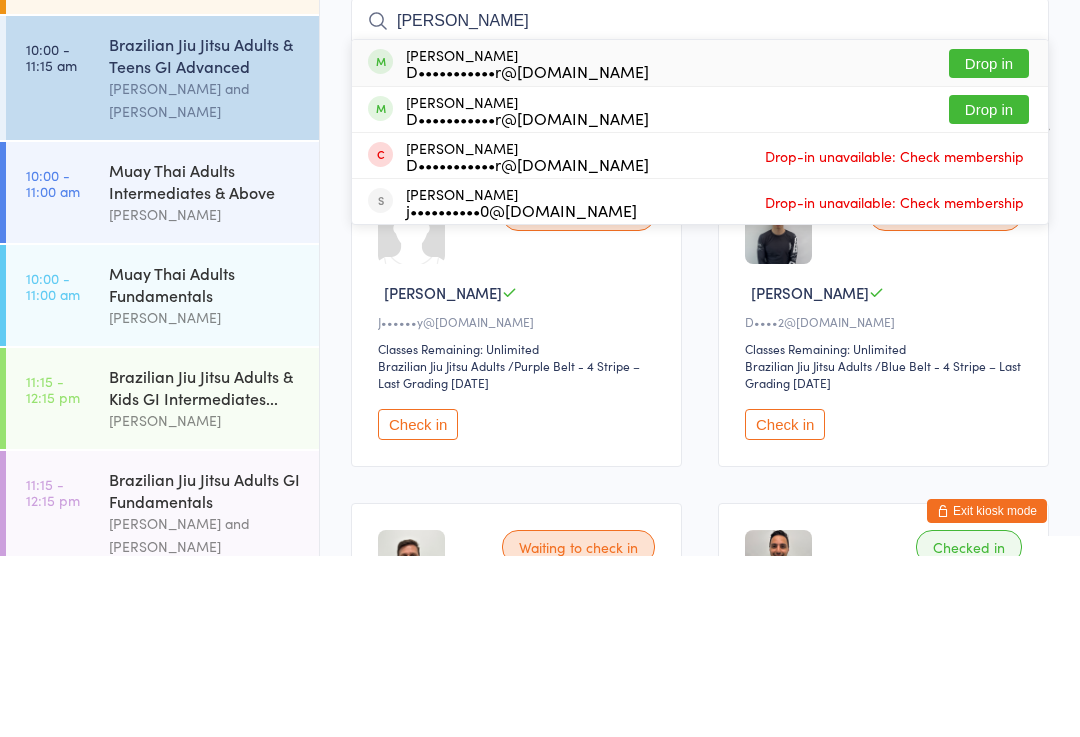 type on "[PERSON_NAME]" 